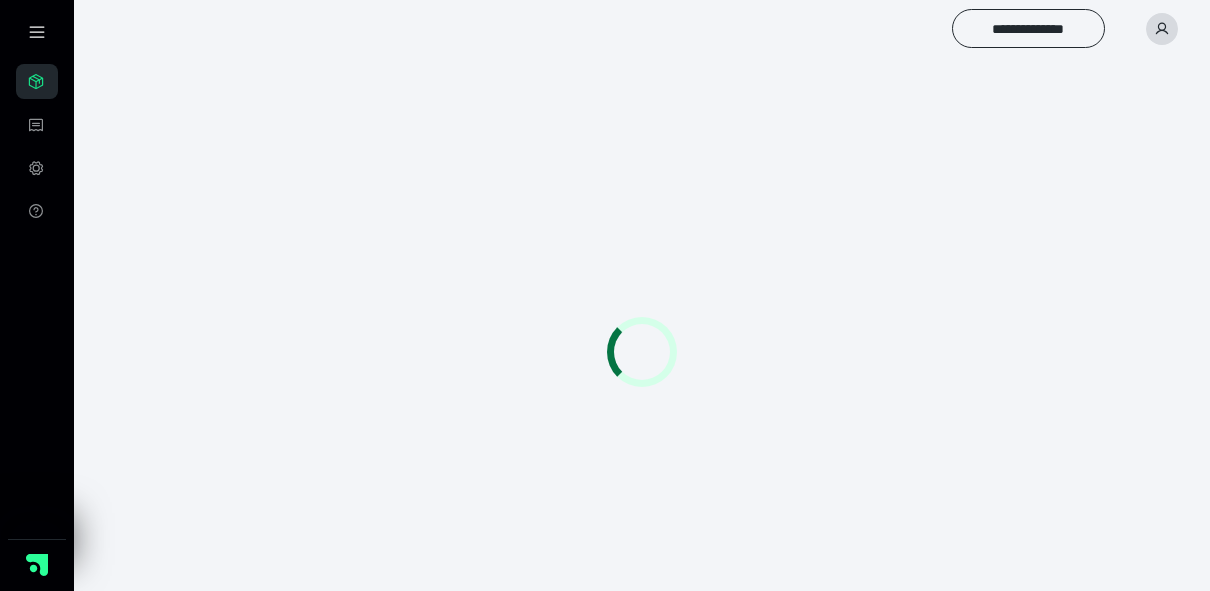 scroll, scrollTop: 0, scrollLeft: 0, axis: both 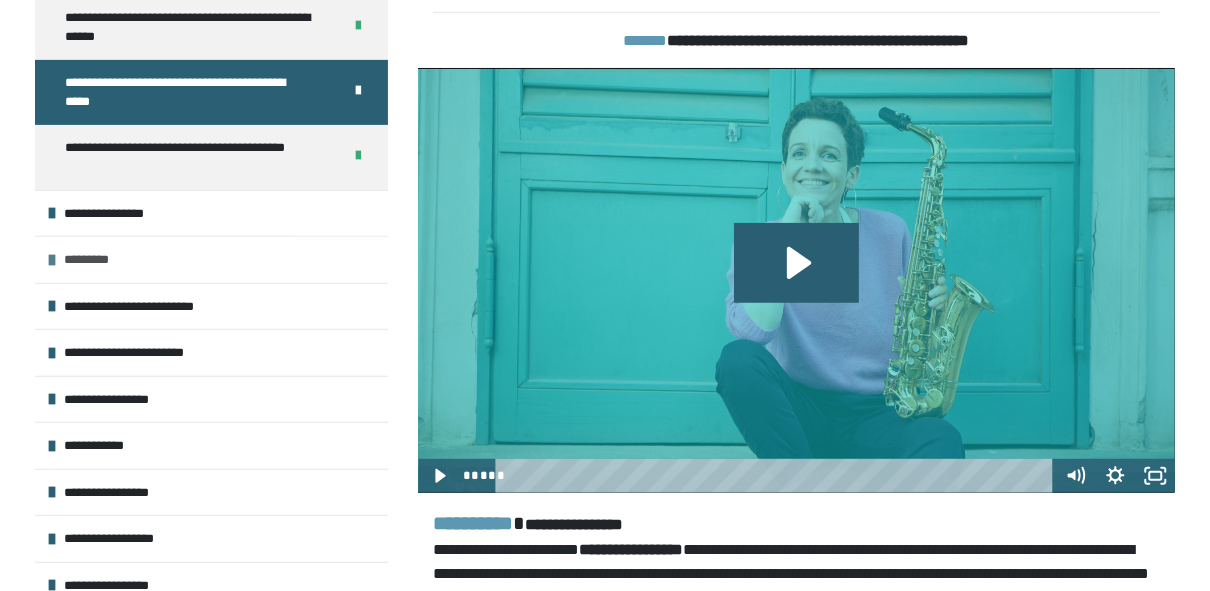 click on "*********" at bounding box center (211, 259) 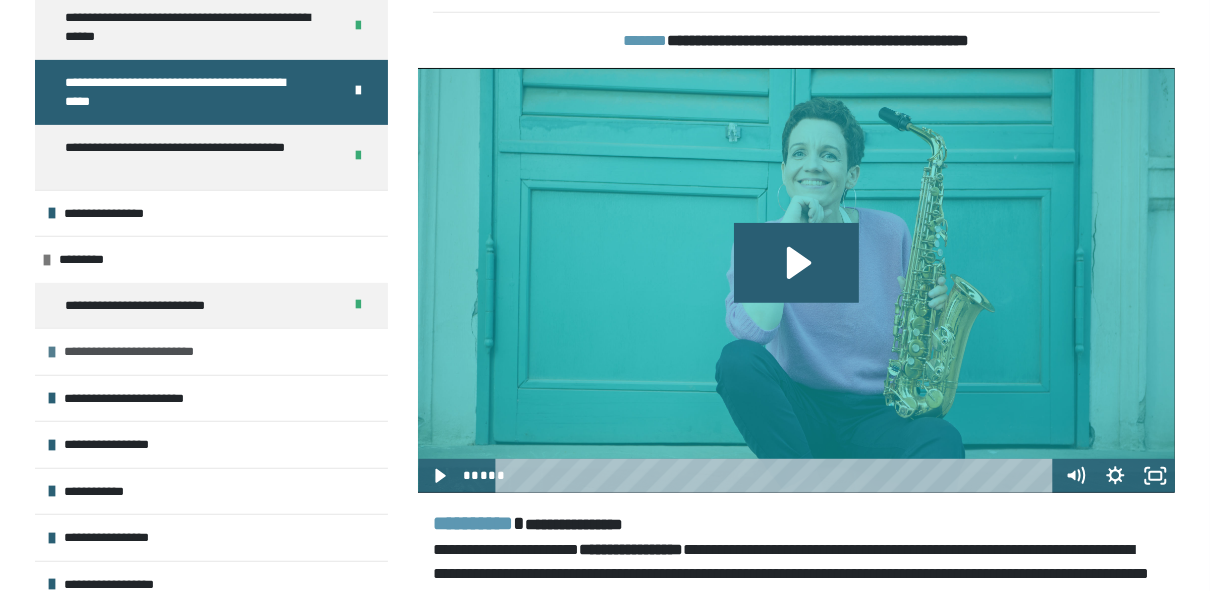click on "**********" at bounding box center [155, 352] 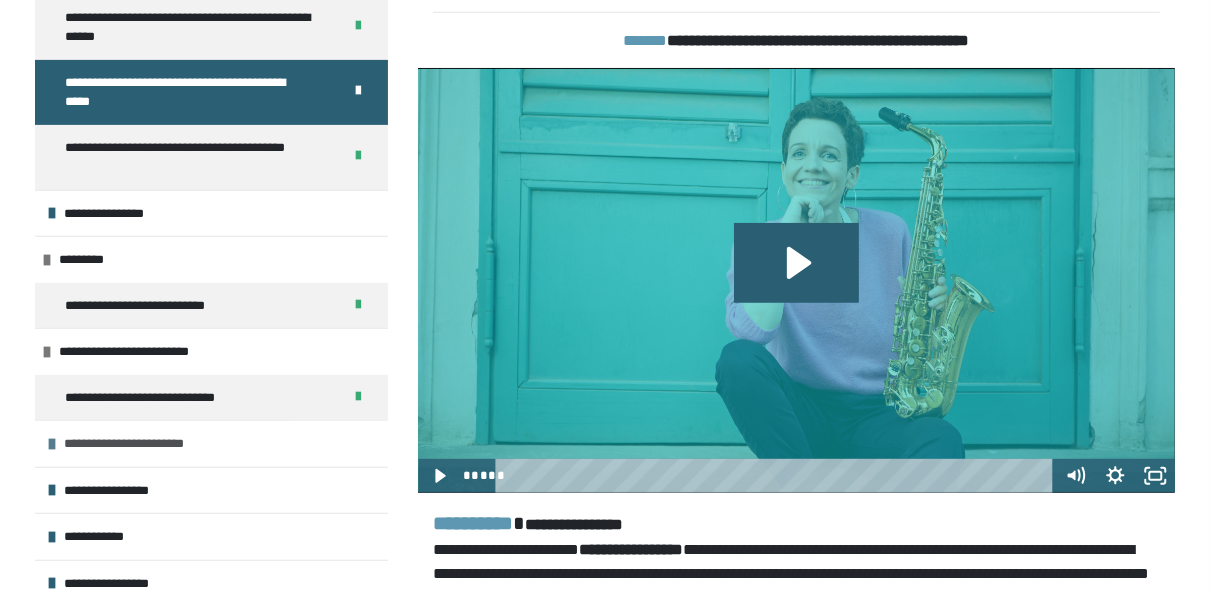 click on "**********" at bounding box center [141, 444] 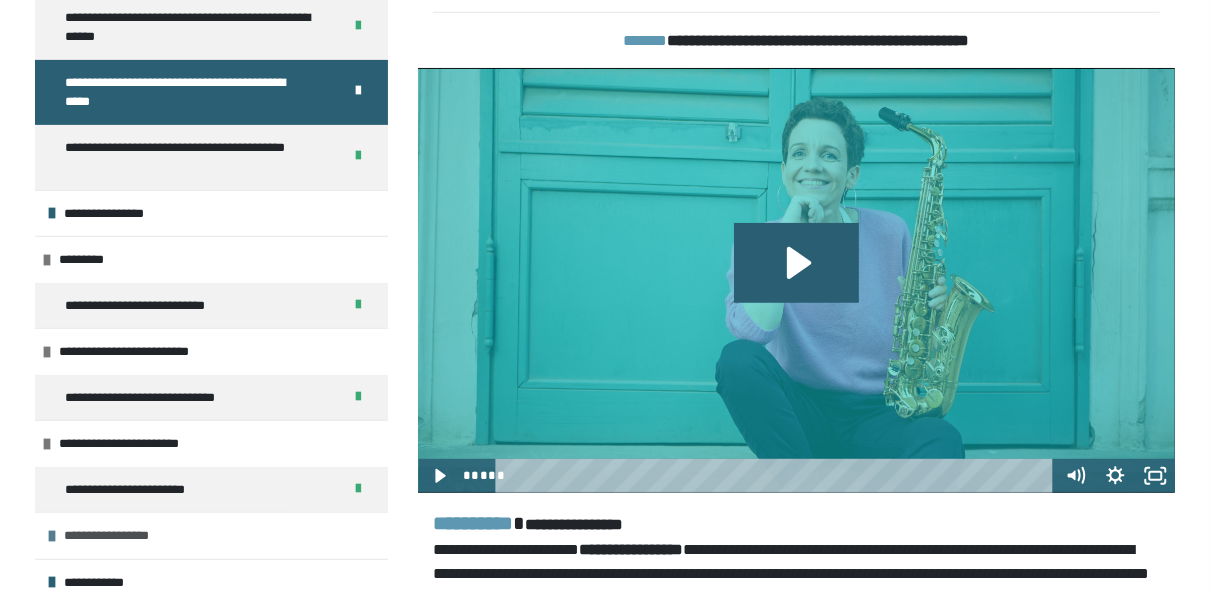 click on "**********" at bounding box center (116, 536) 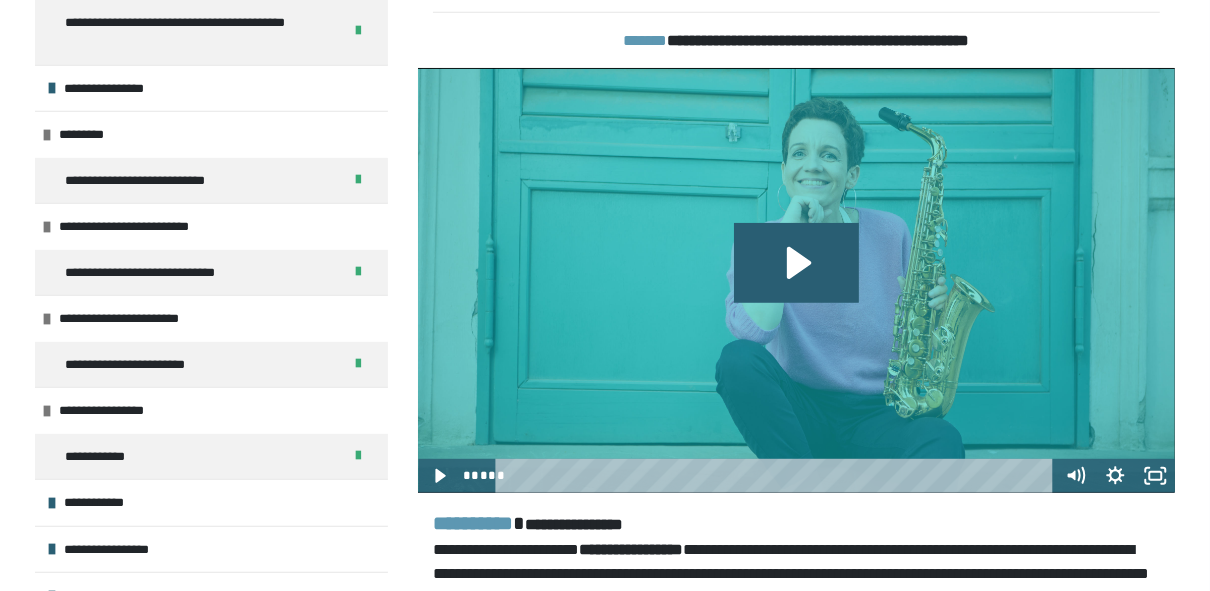 scroll, scrollTop: 638, scrollLeft: 0, axis: vertical 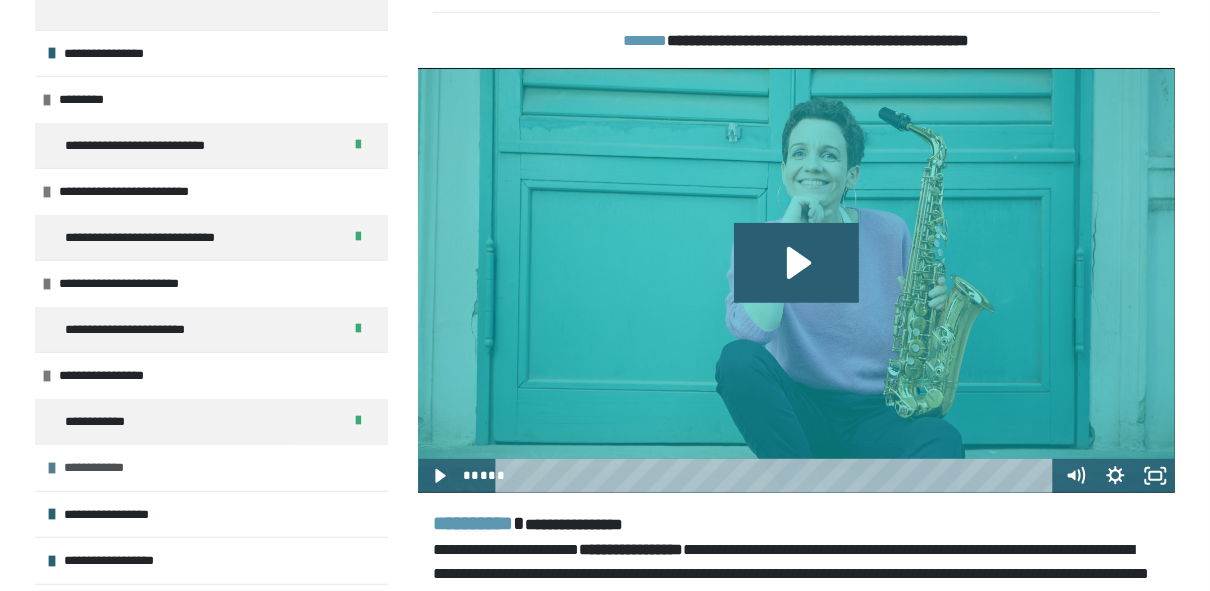 click on "**********" at bounding box center (98, 468) 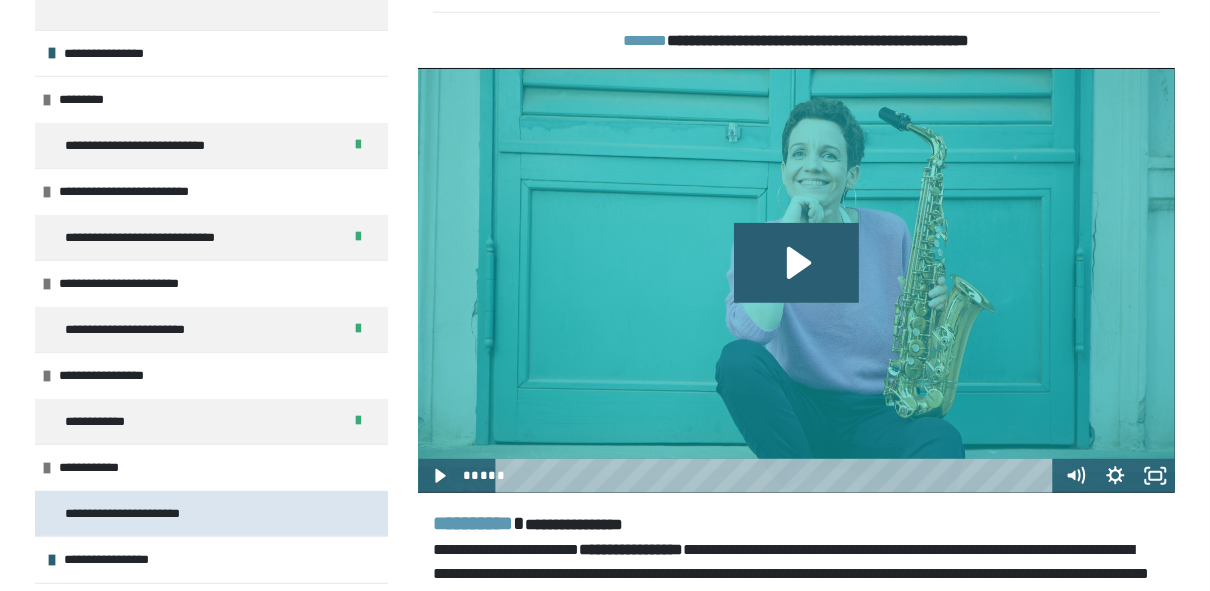 click on "**********" at bounding box center (141, 514) 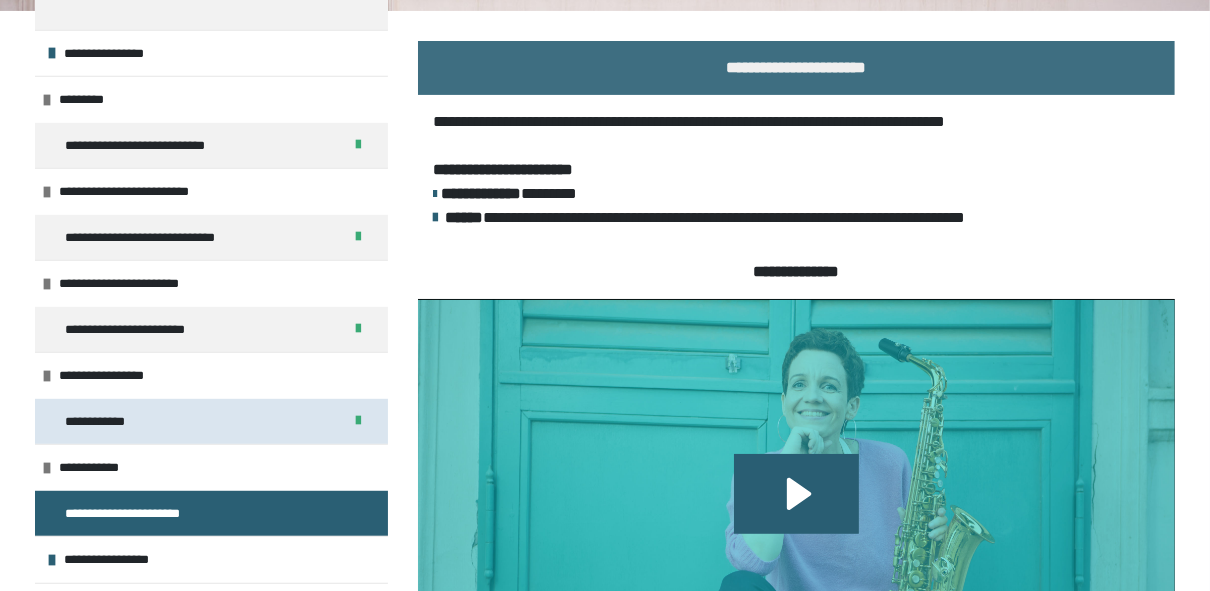 click on "**********" at bounding box center [102, 422] 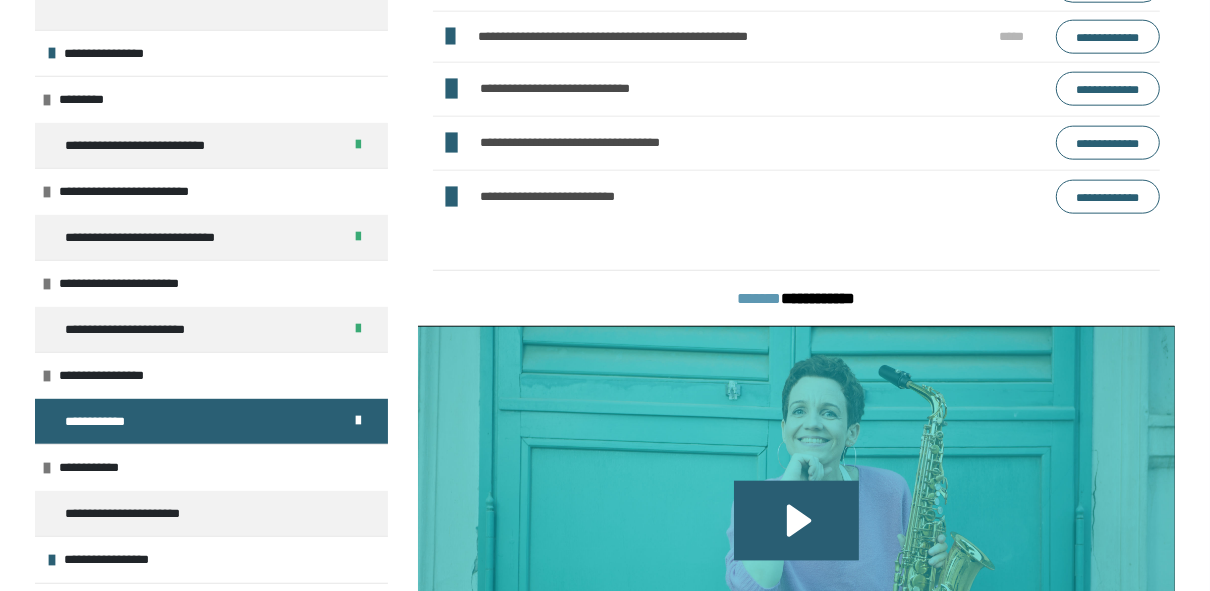 scroll, scrollTop: 1690, scrollLeft: 0, axis: vertical 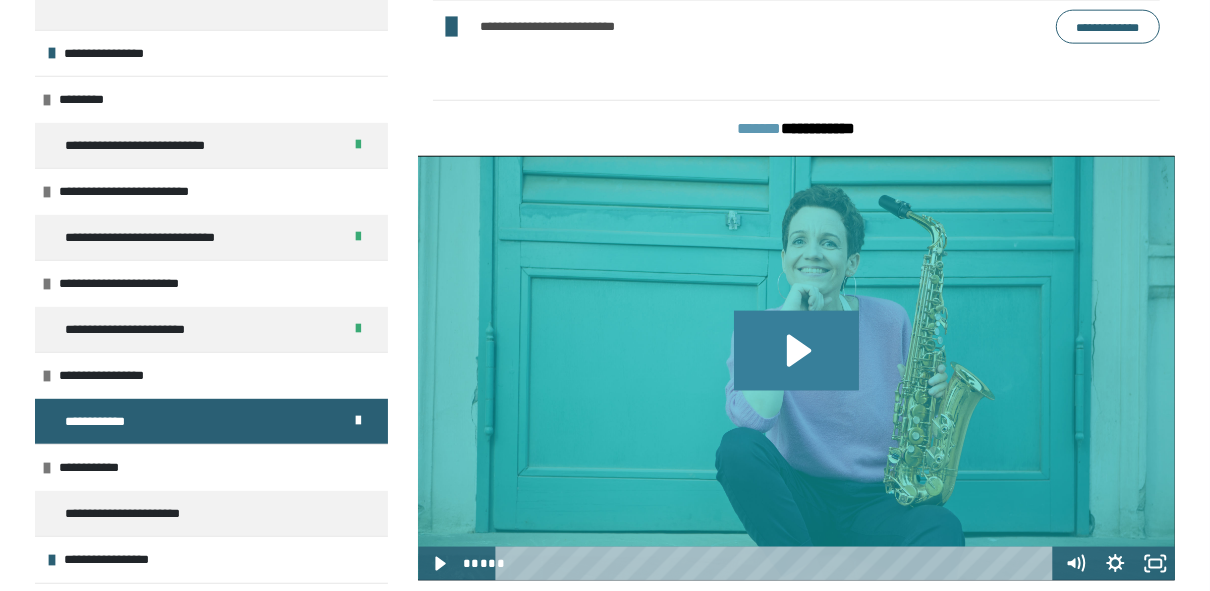 click 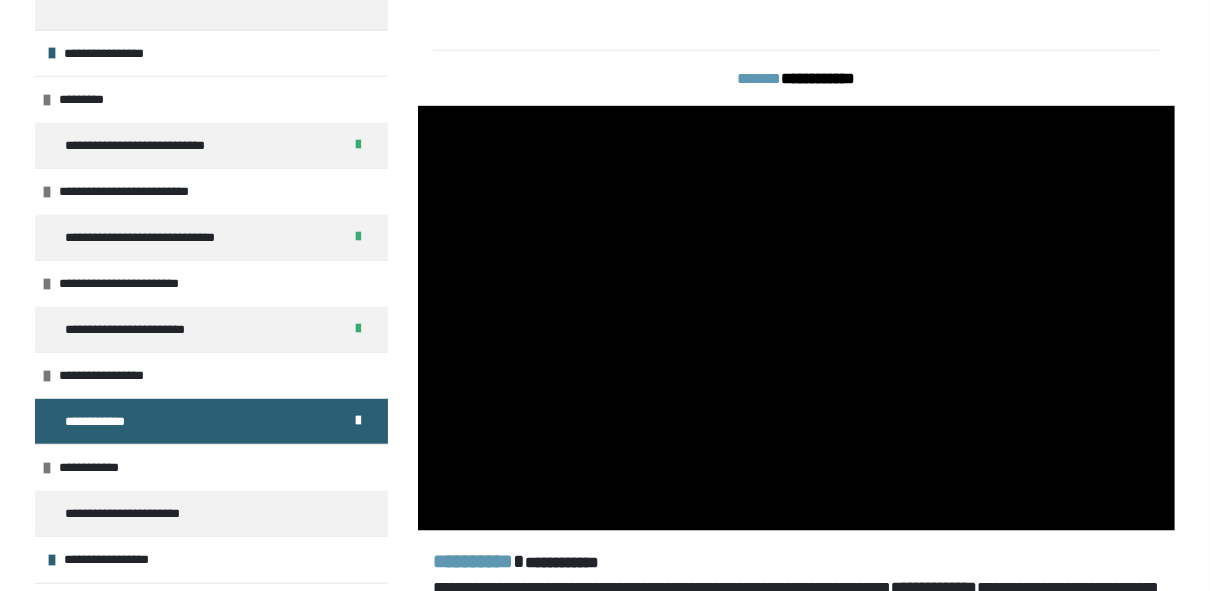 scroll, scrollTop: 1850, scrollLeft: 0, axis: vertical 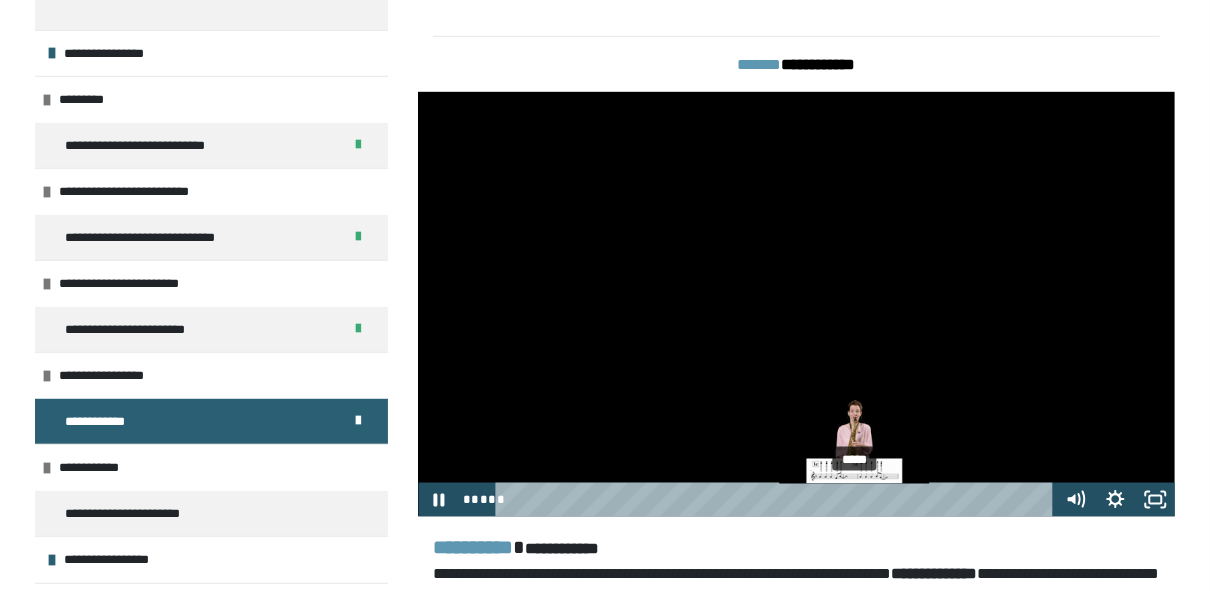 click on "*****" at bounding box center (778, 500) 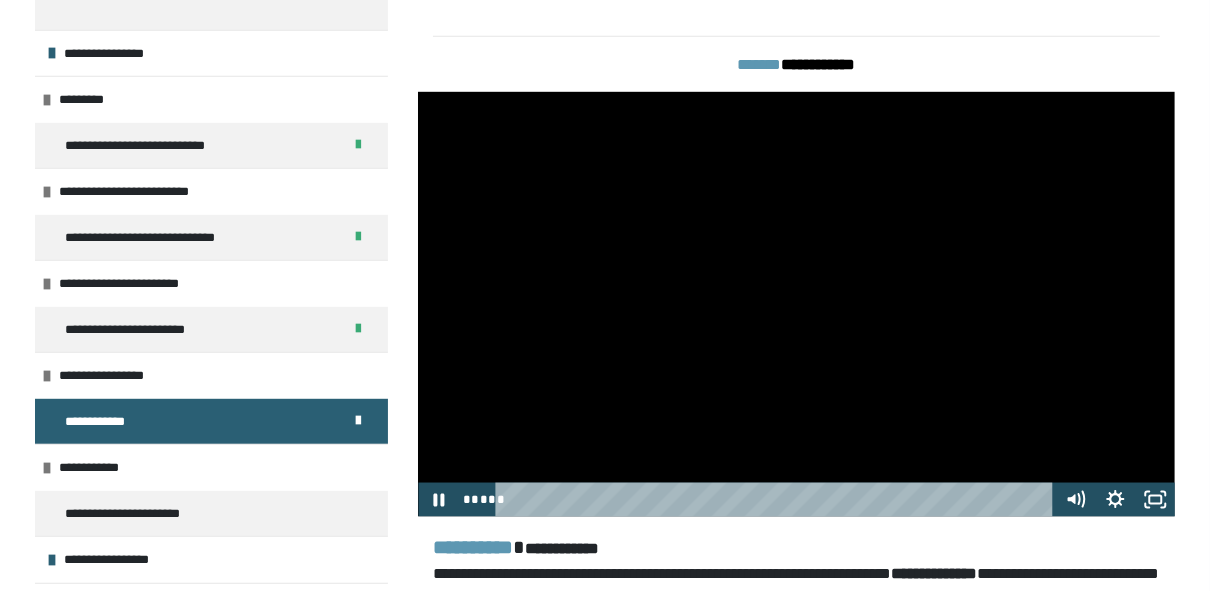 click at bounding box center (796, 305) 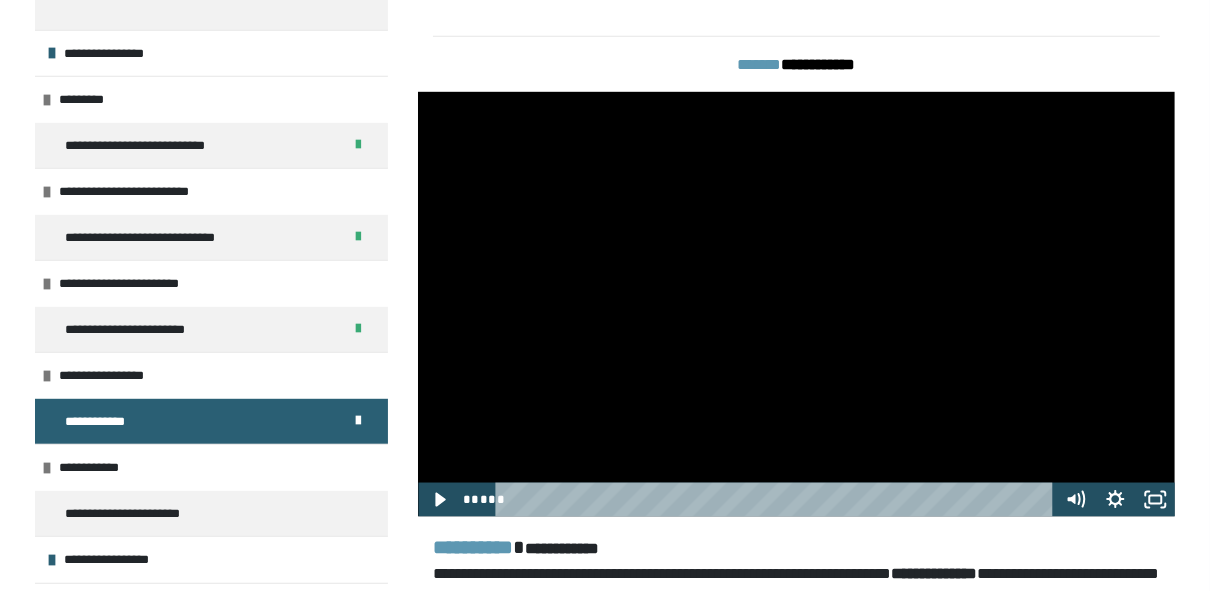 click on "**********" at bounding box center [796, 56] 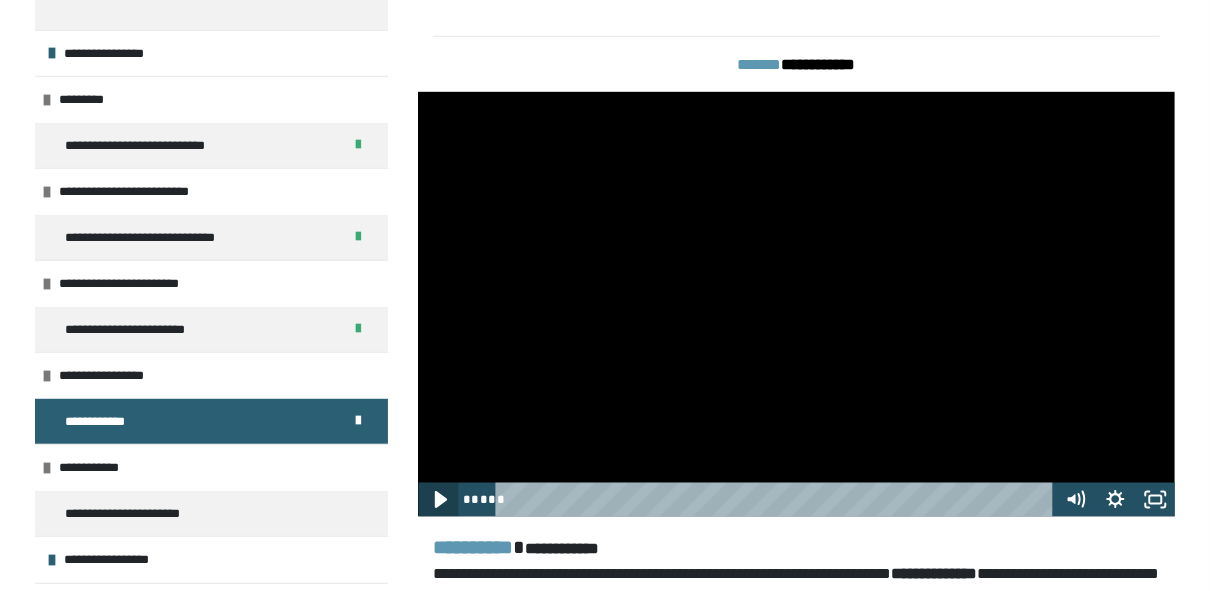 click 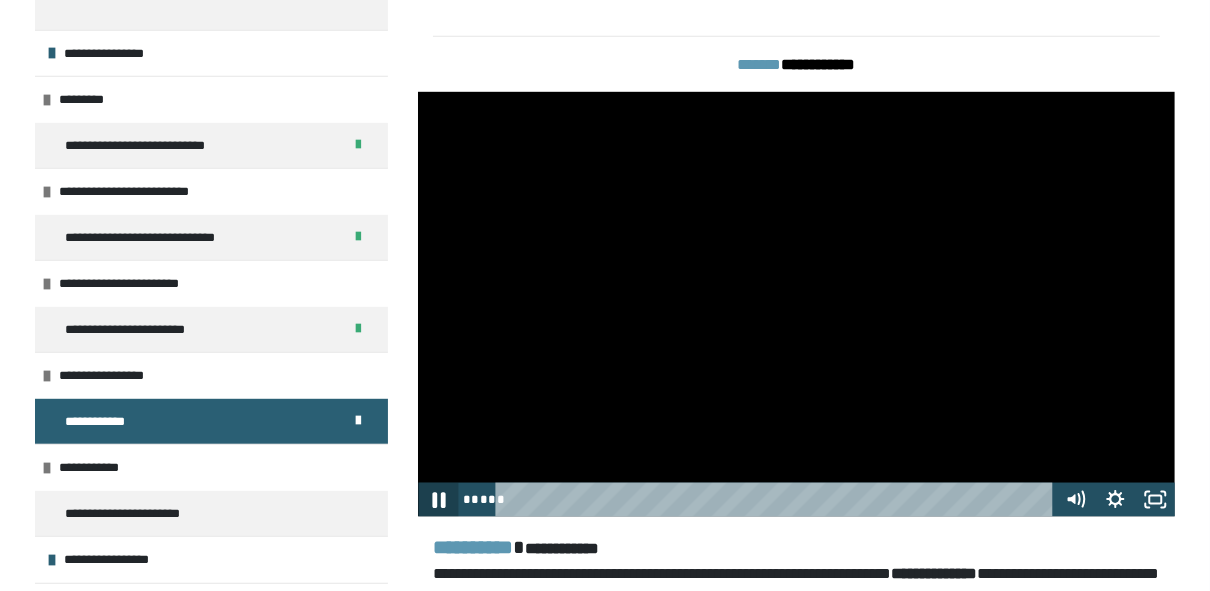 click 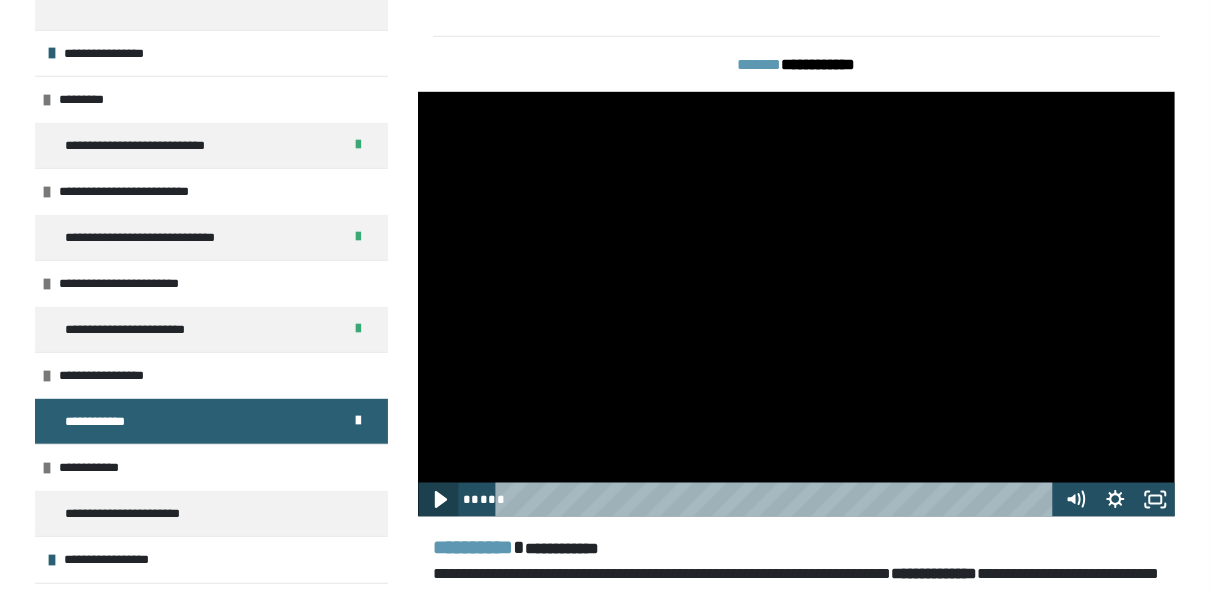 click 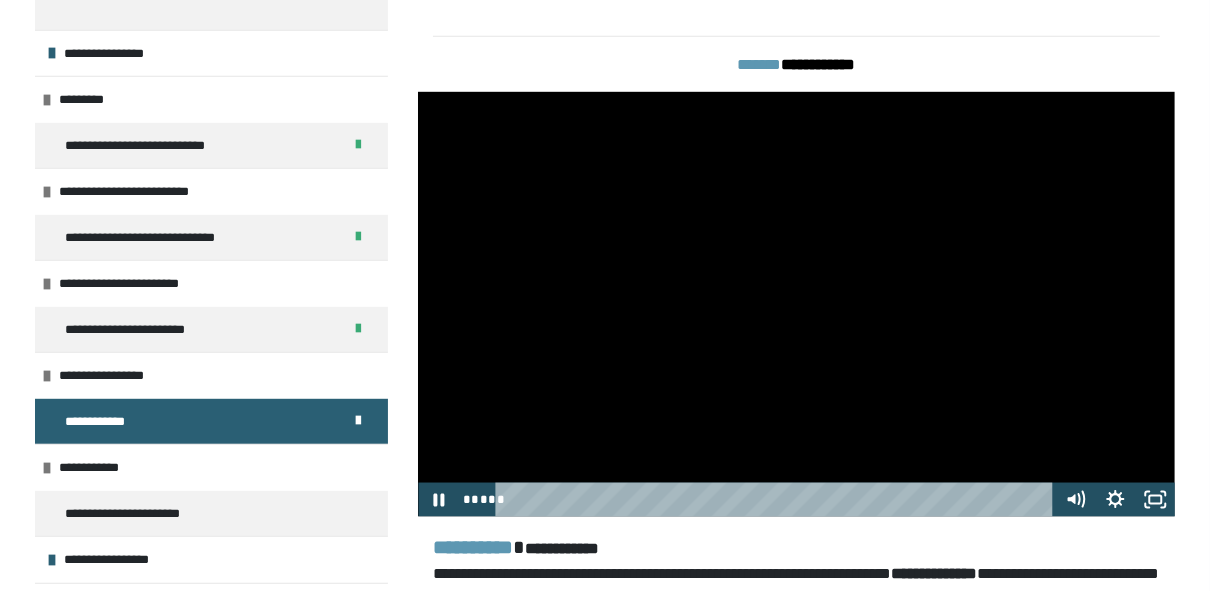 type 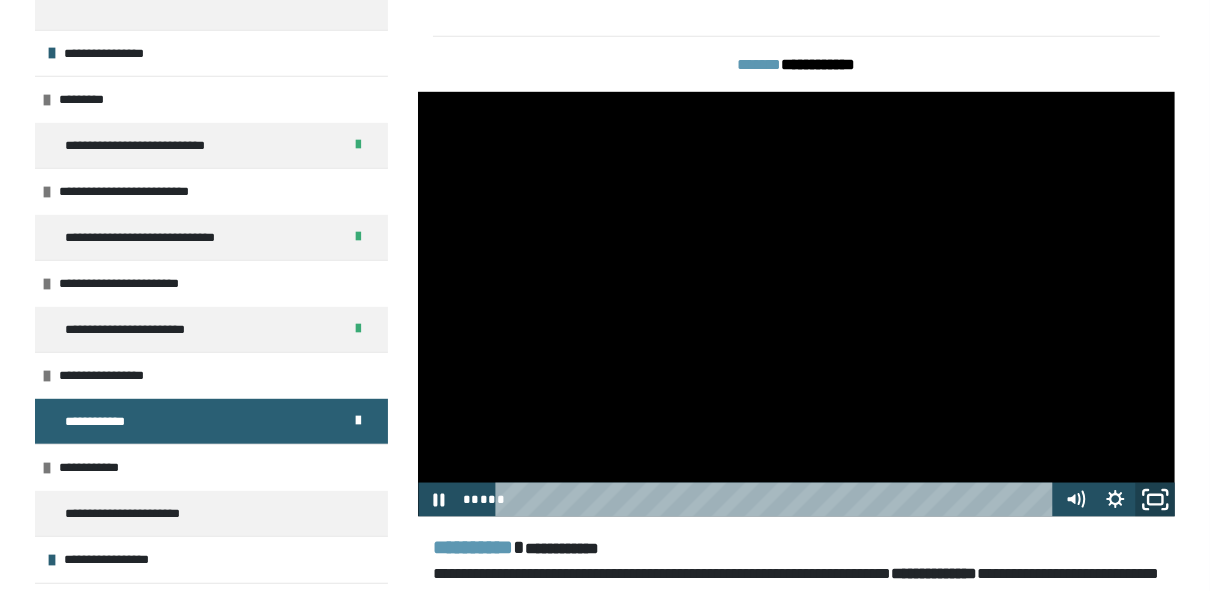 click 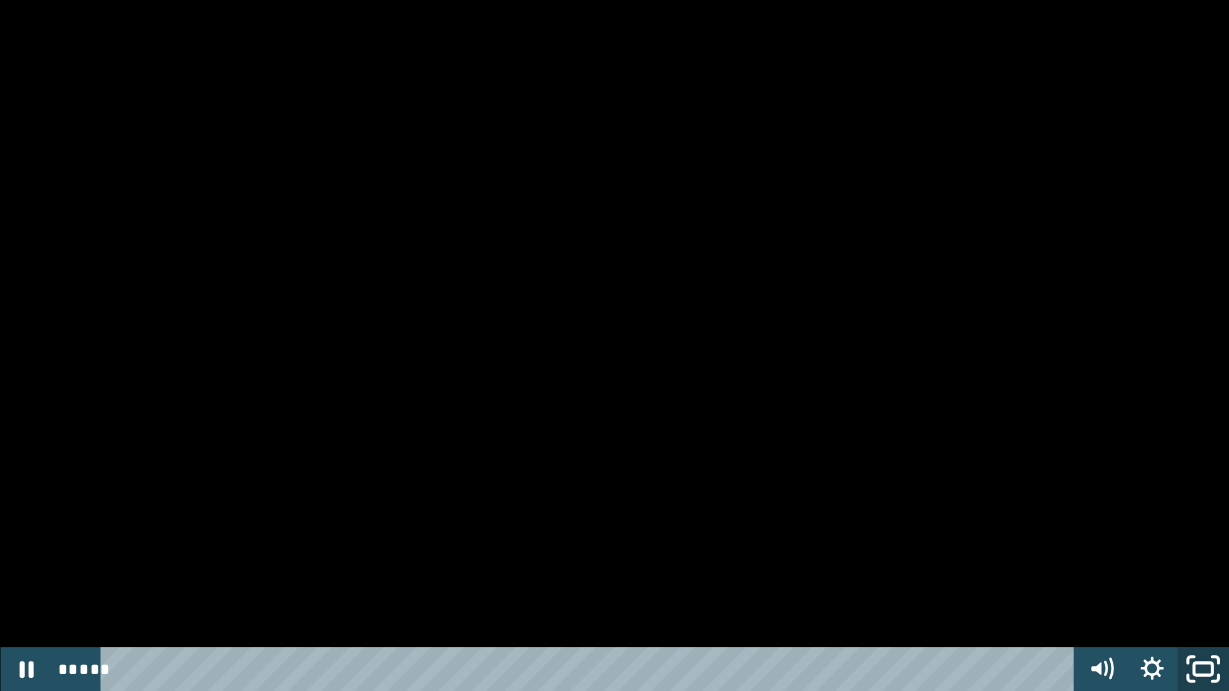 click 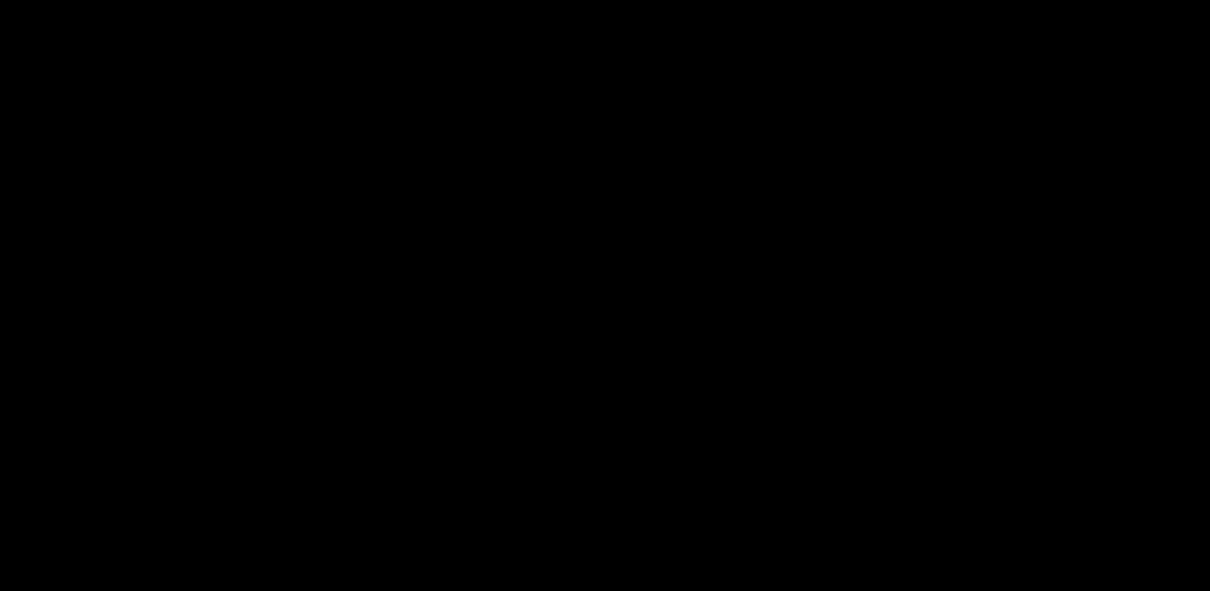 type 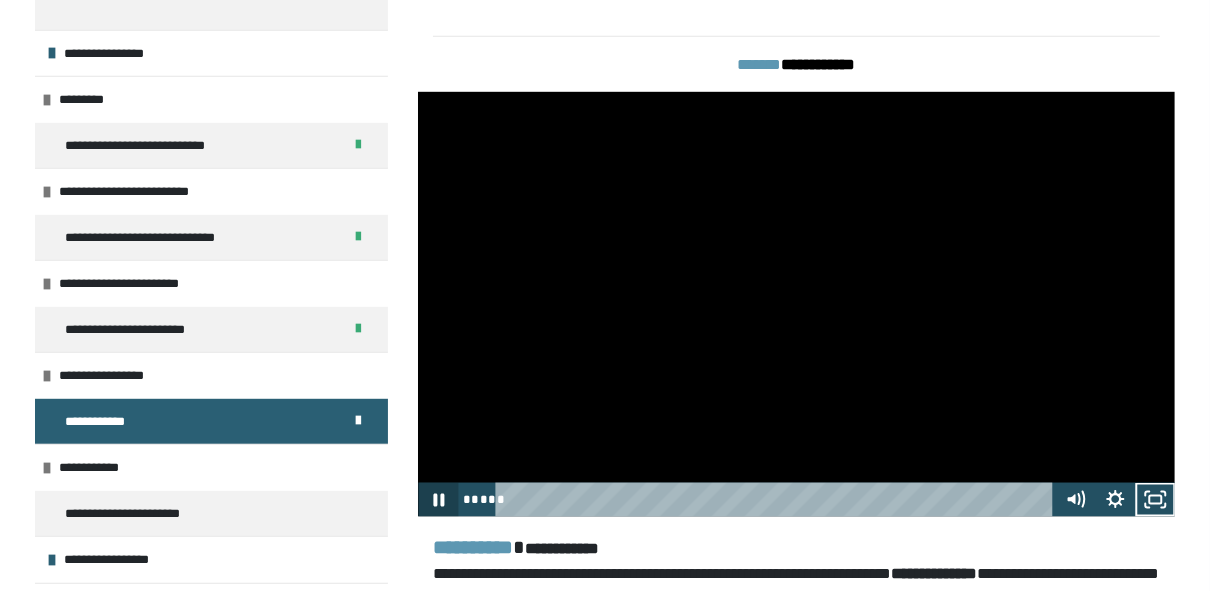 click 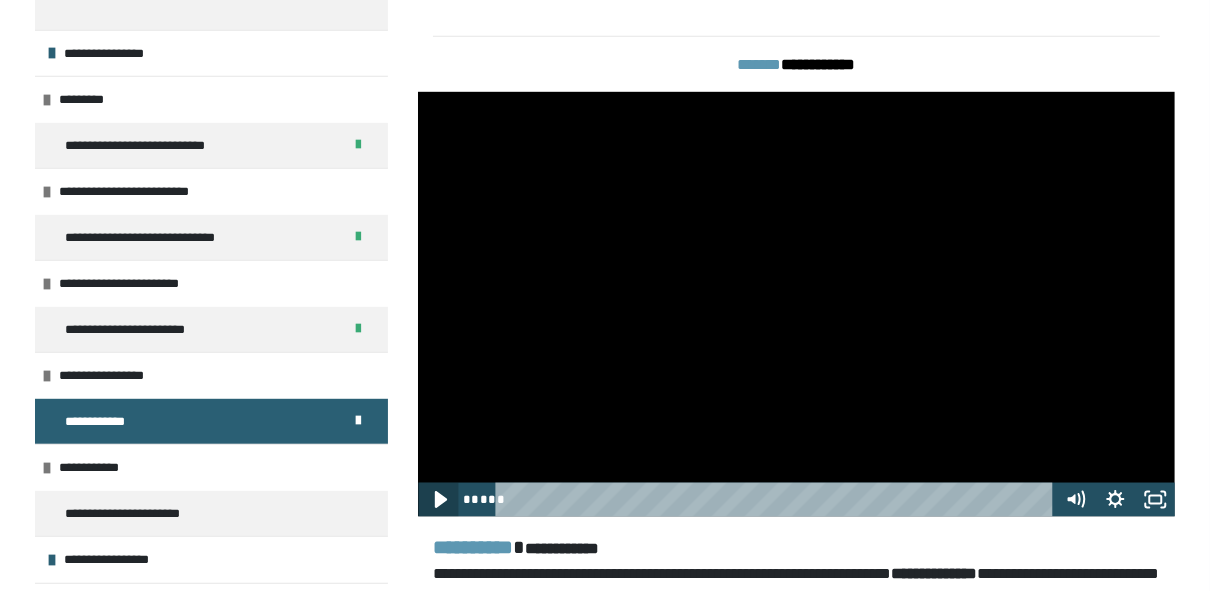 click 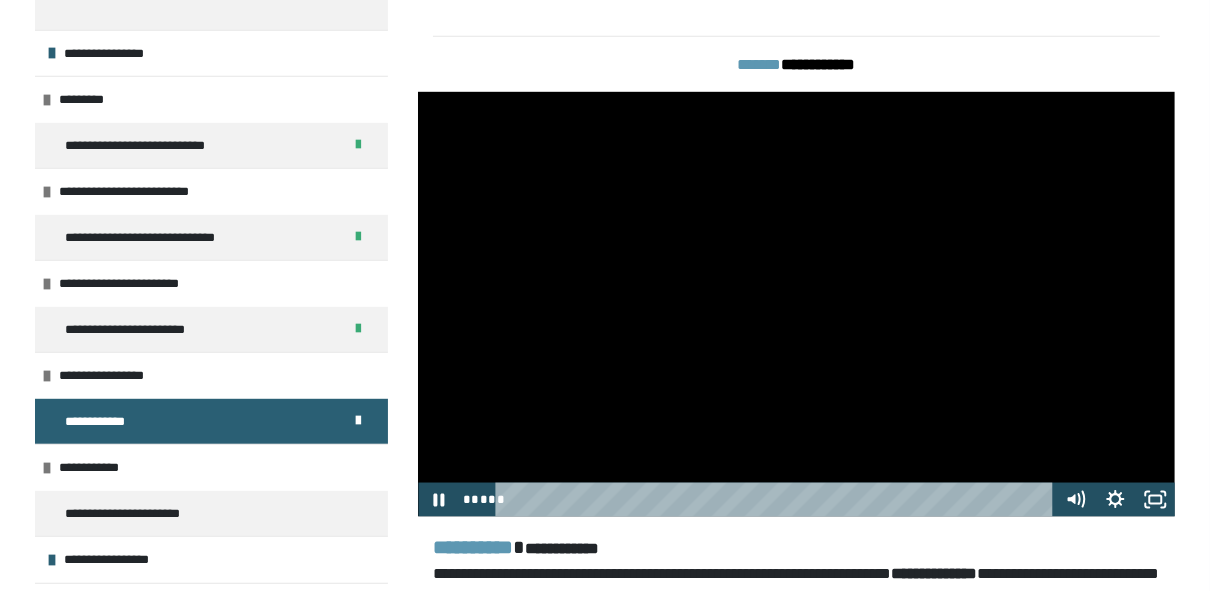 click on "**********" at bounding box center [796, 56] 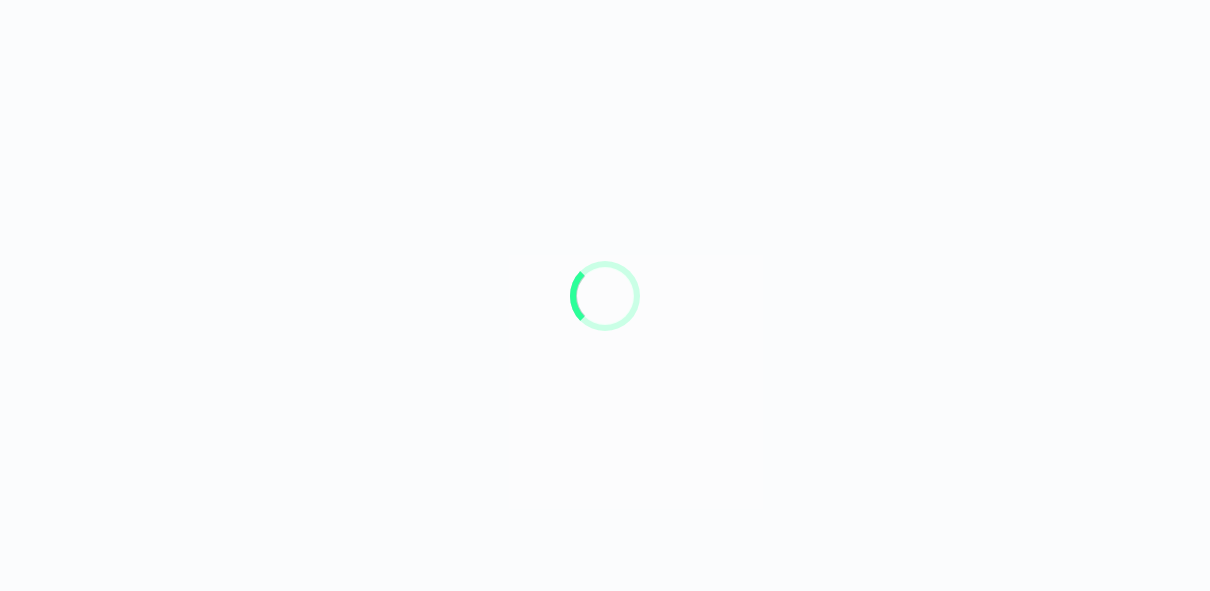 scroll, scrollTop: 0, scrollLeft: 0, axis: both 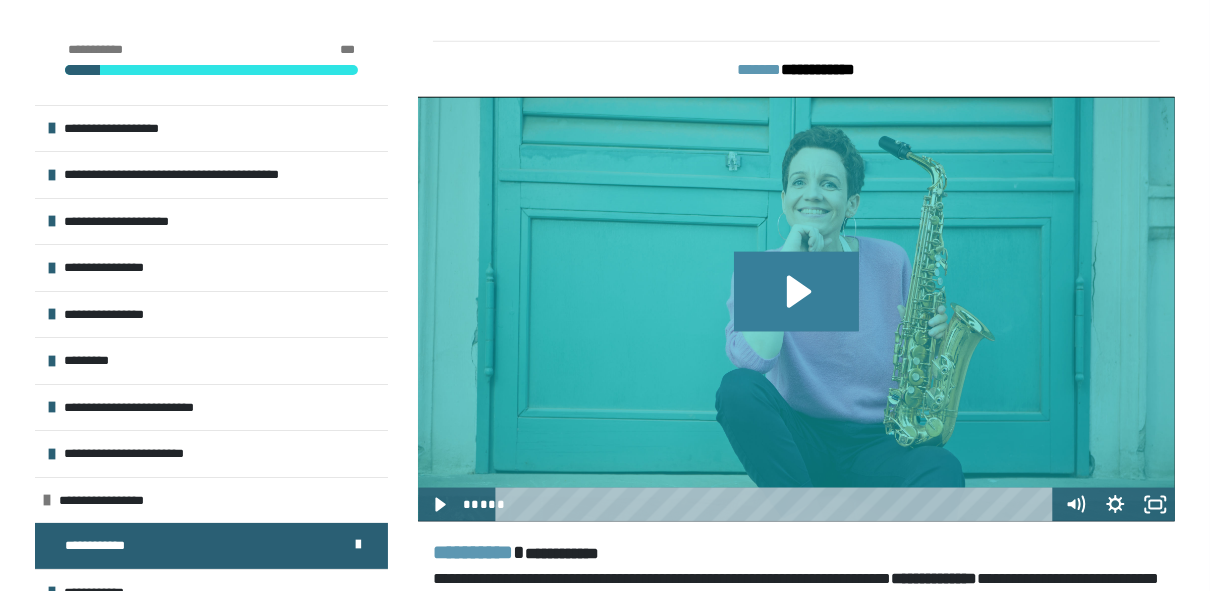 click 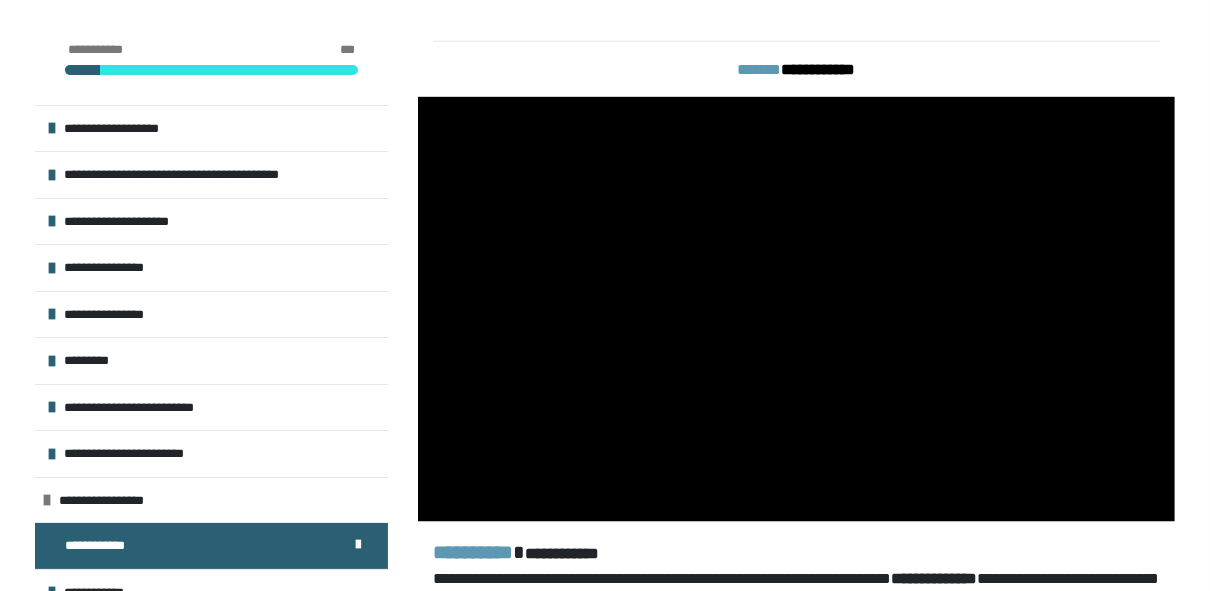 type 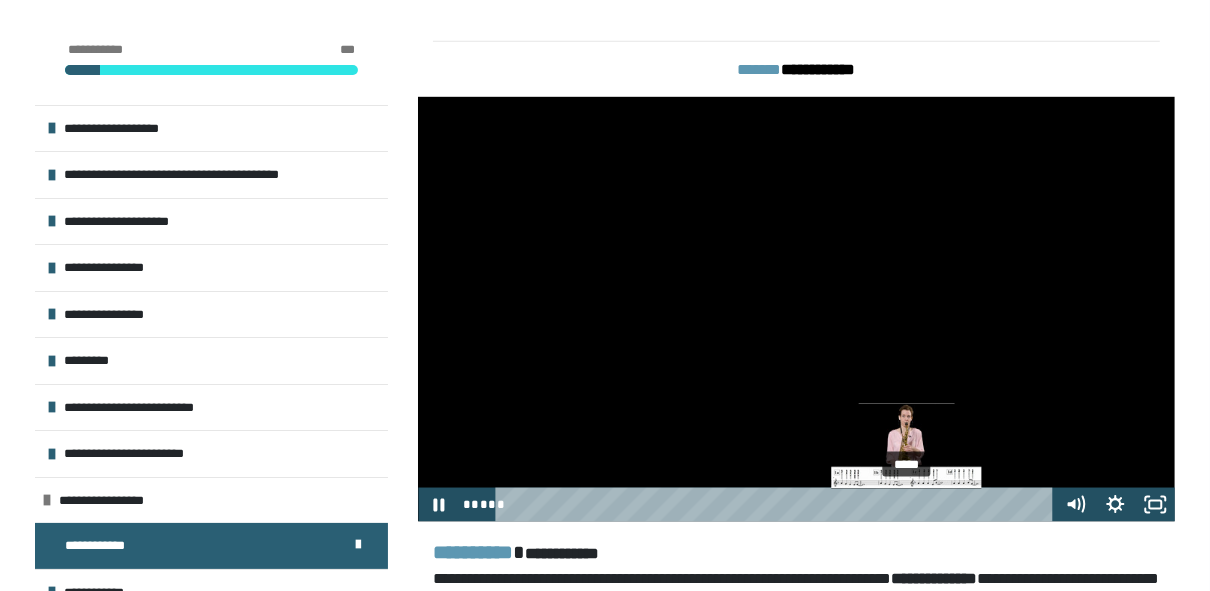 click on "*****" at bounding box center (778, 505) 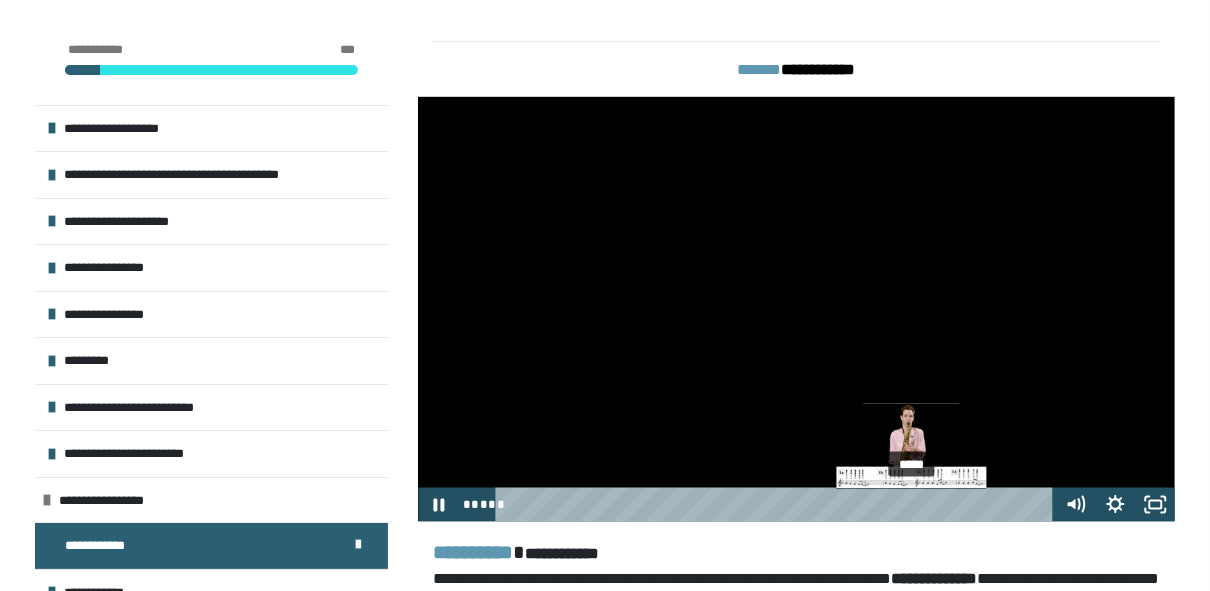 click on "*****" at bounding box center (778, 505) 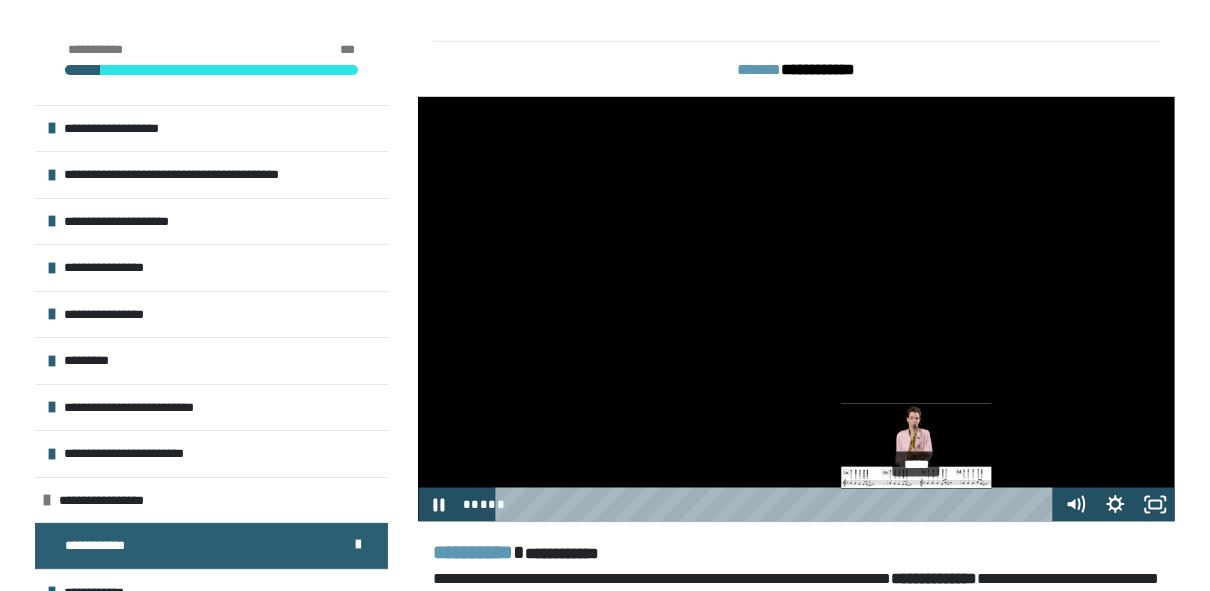 click on "*****" at bounding box center [778, 505] 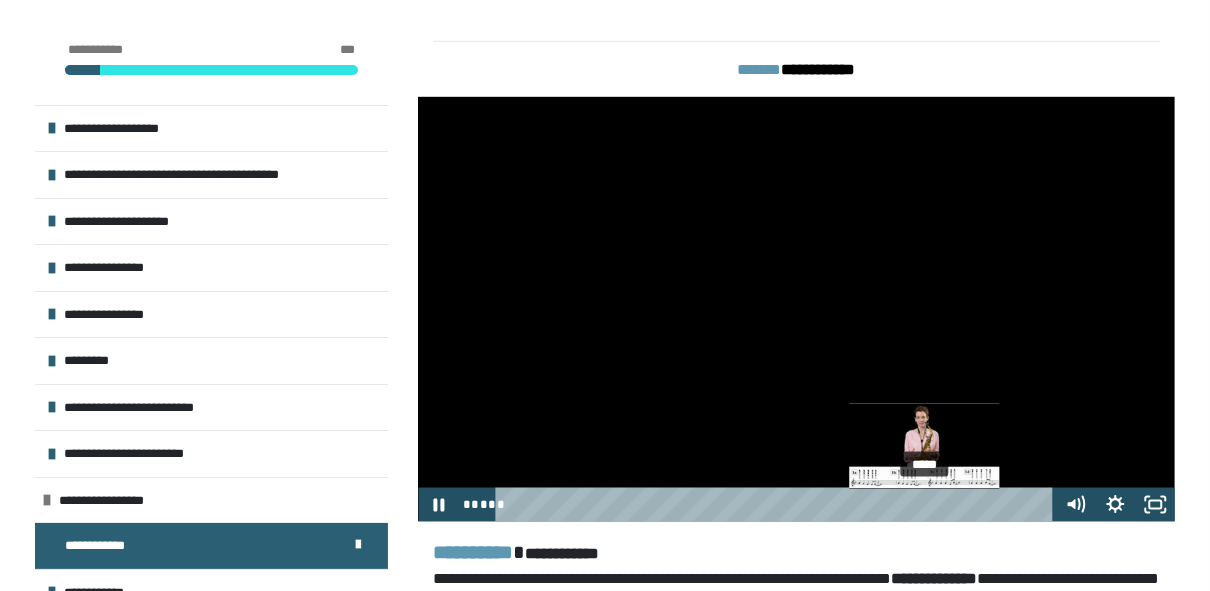click on "*****" at bounding box center [778, 505] 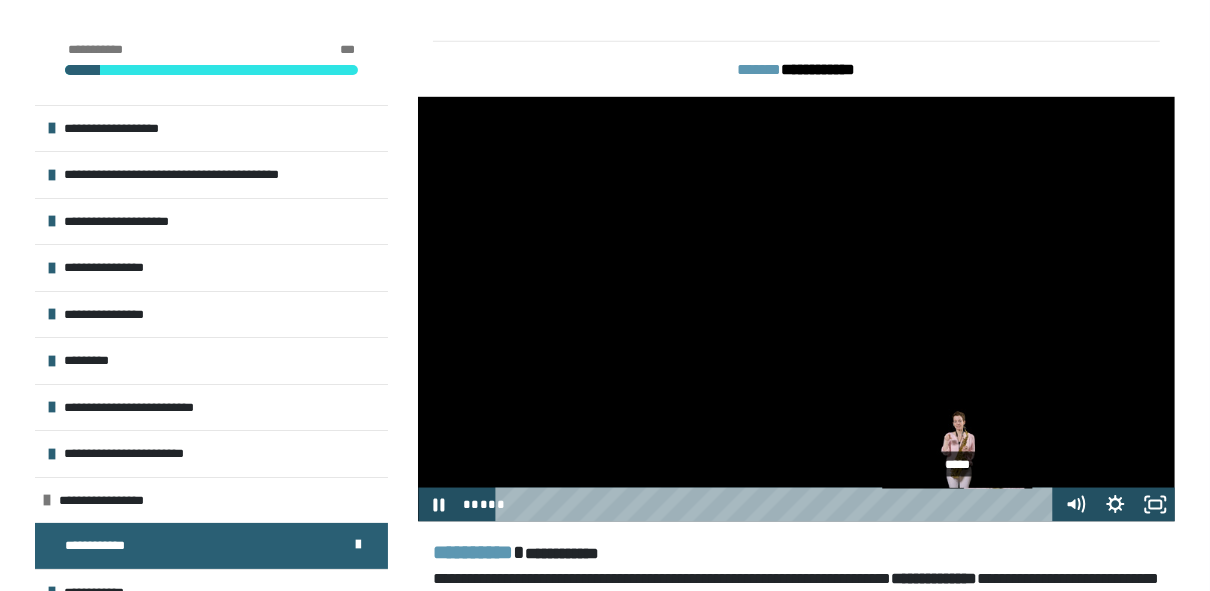 click on "*****" at bounding box center [778, 505] 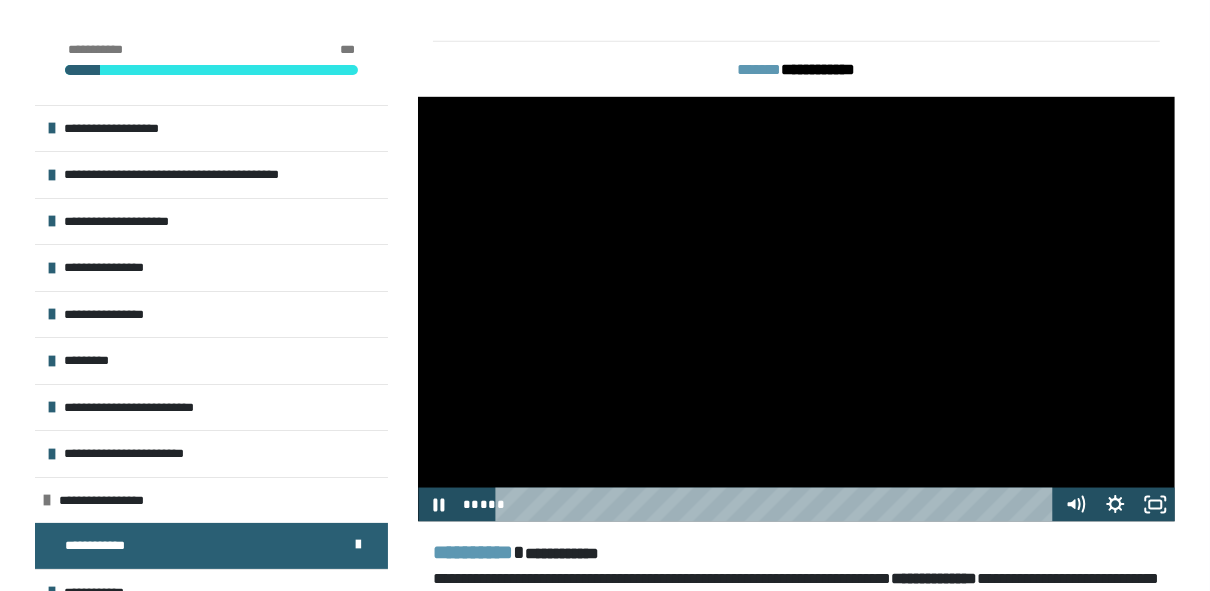 click at bounding box center (796, 310) 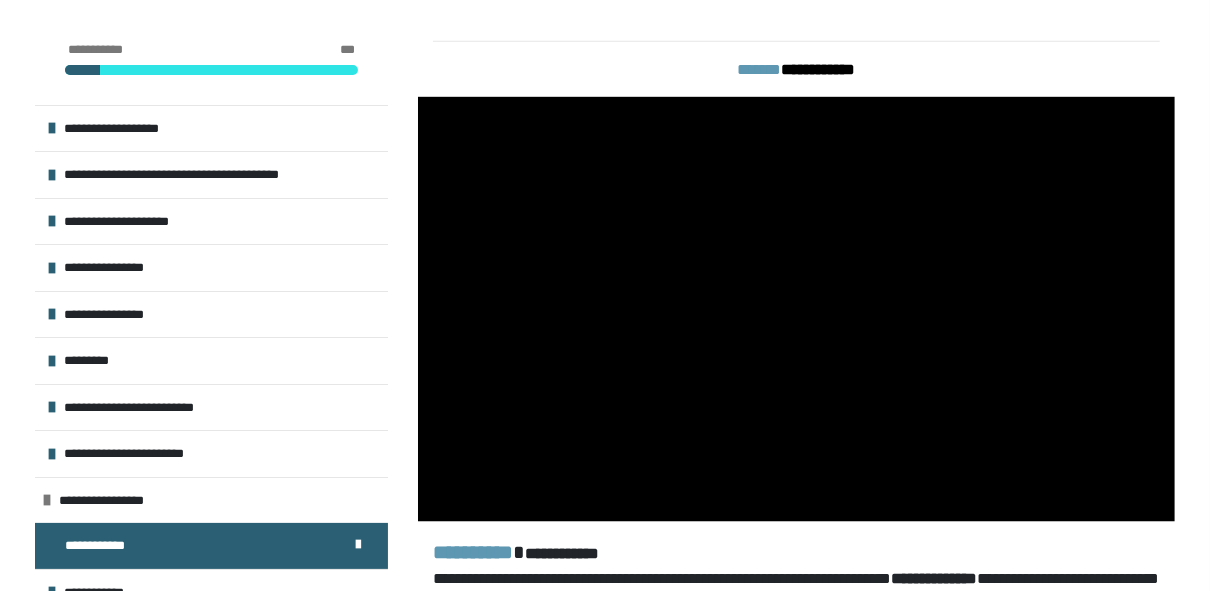 click at bounding box center [418, 97] 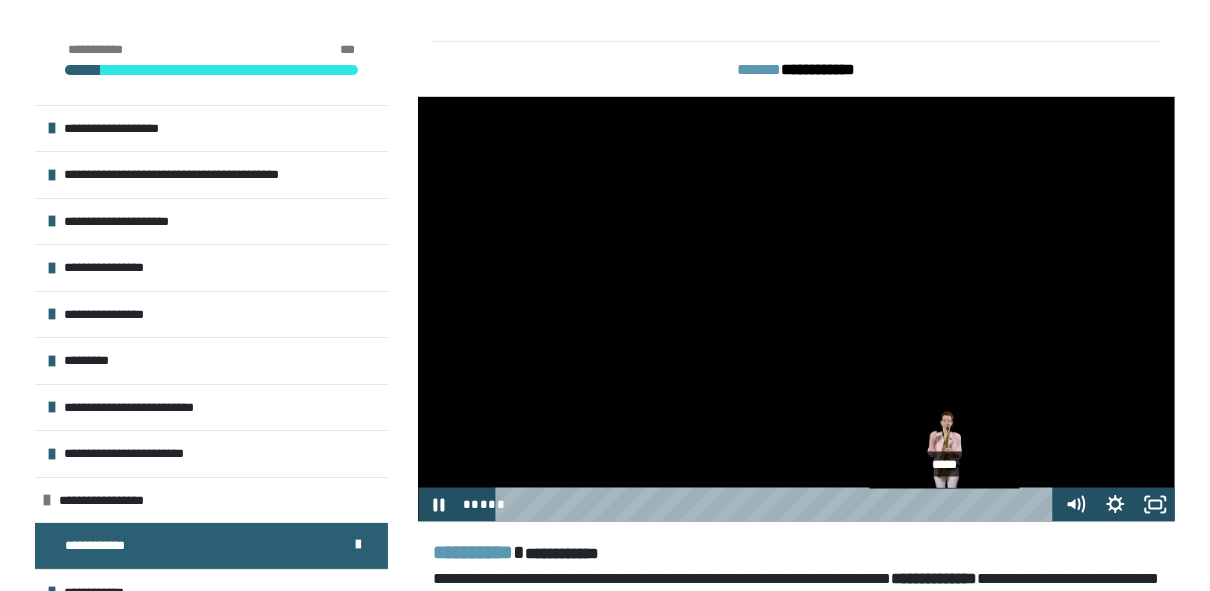 click on "*****" at bounding box center [778, 505] 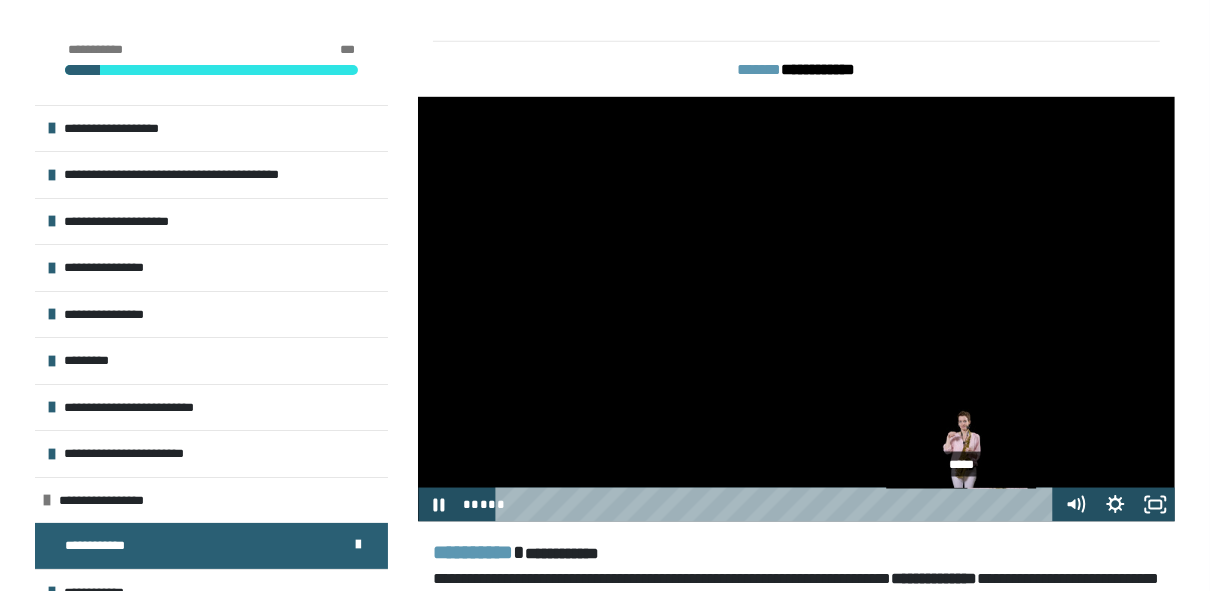 click on "*****" at bounding box center (778, 505) 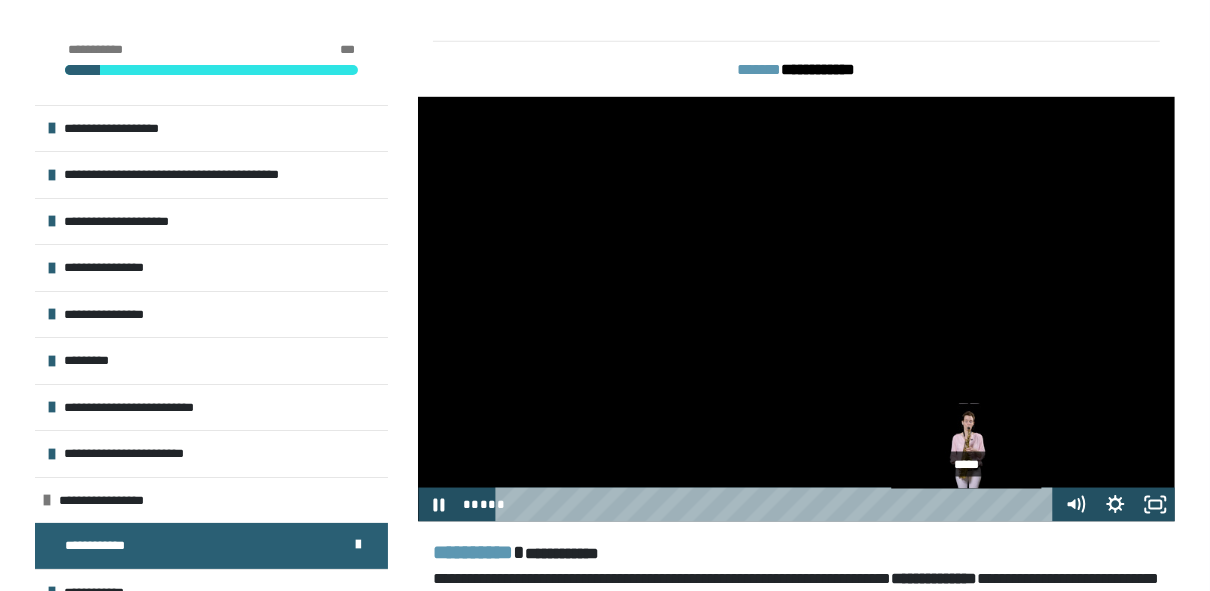 click on "*****" at bounding box center (778, 505) 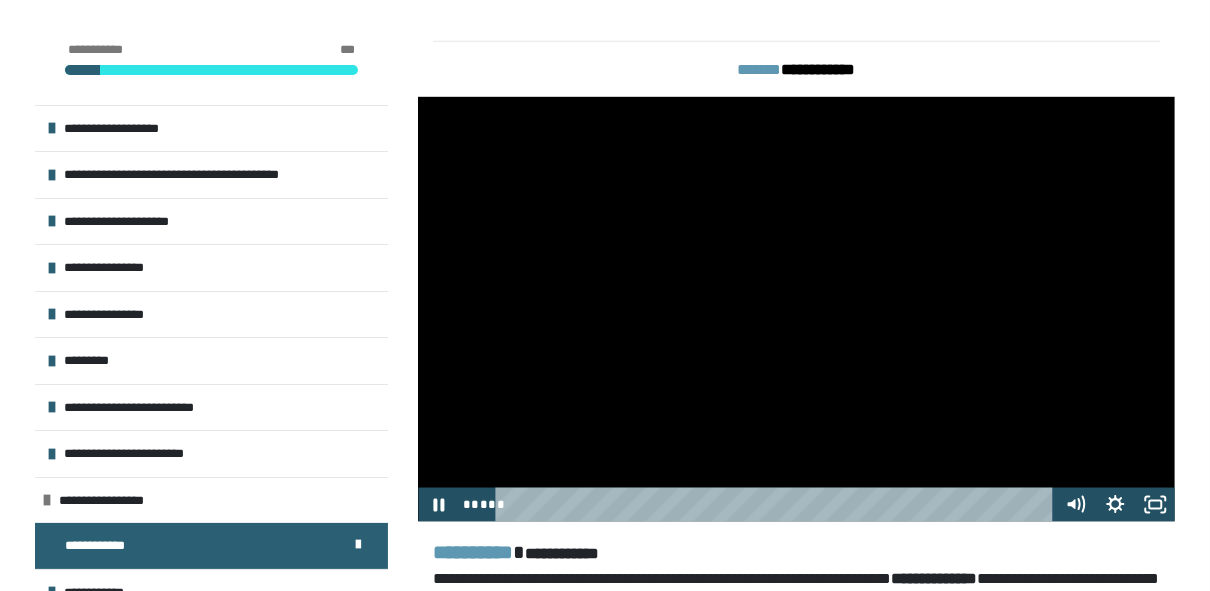 click at bounding box center [796, 310] 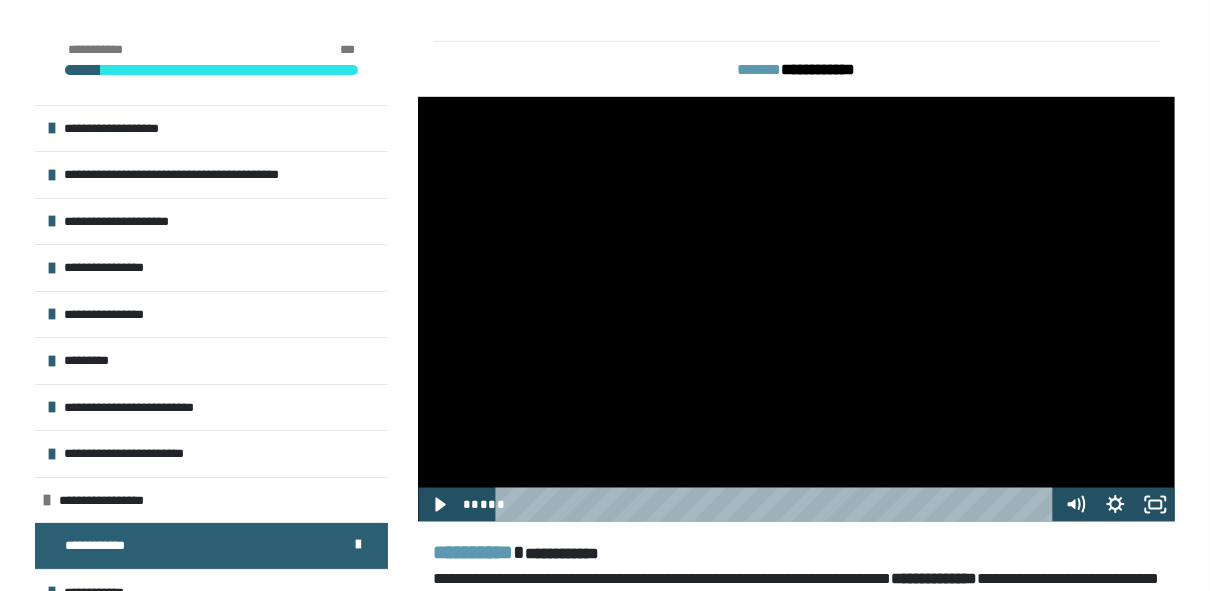 click at bounding box center [796, 310] 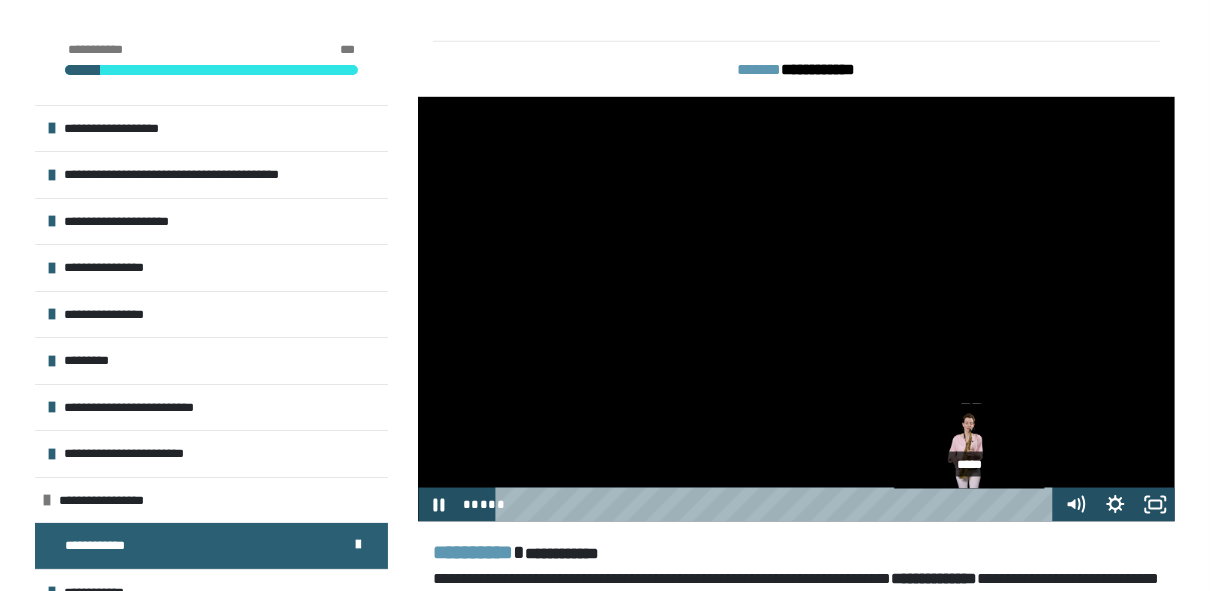 click on "*****" at bounding box center (778, 505) 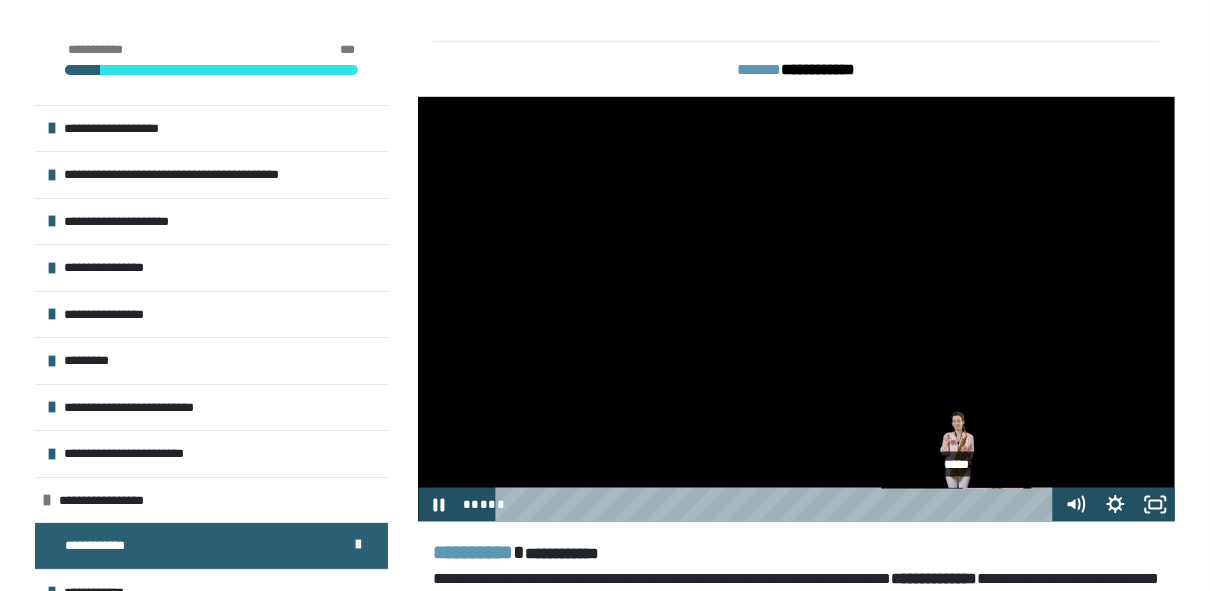 click on "*****" at bounding box center (778, 505) 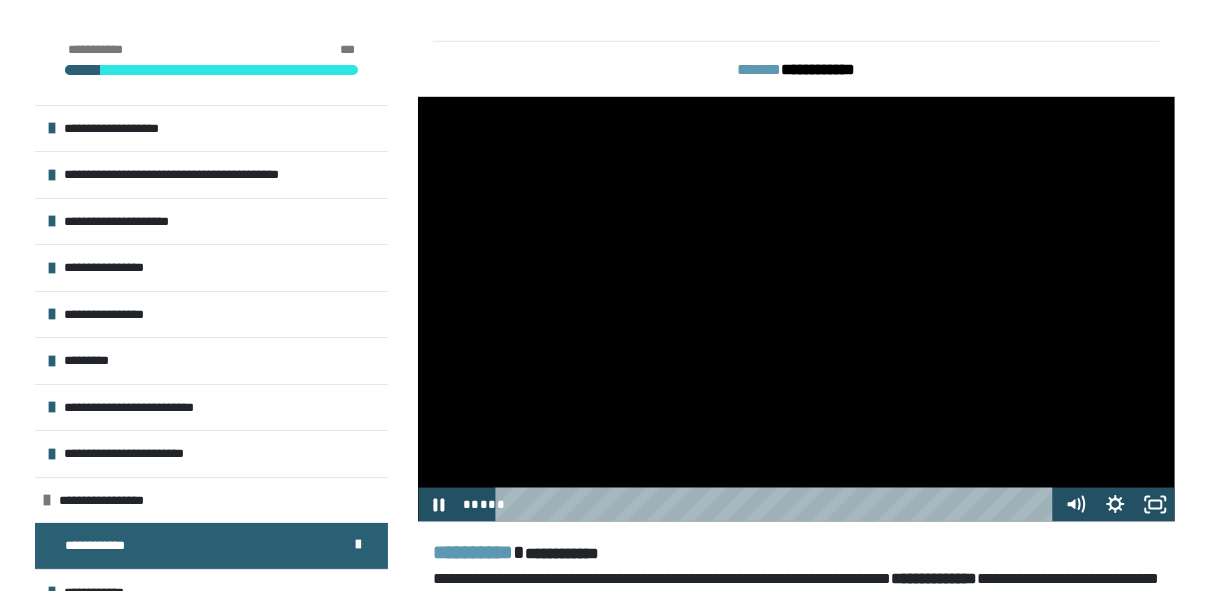 click at bounding box center [796, 310] 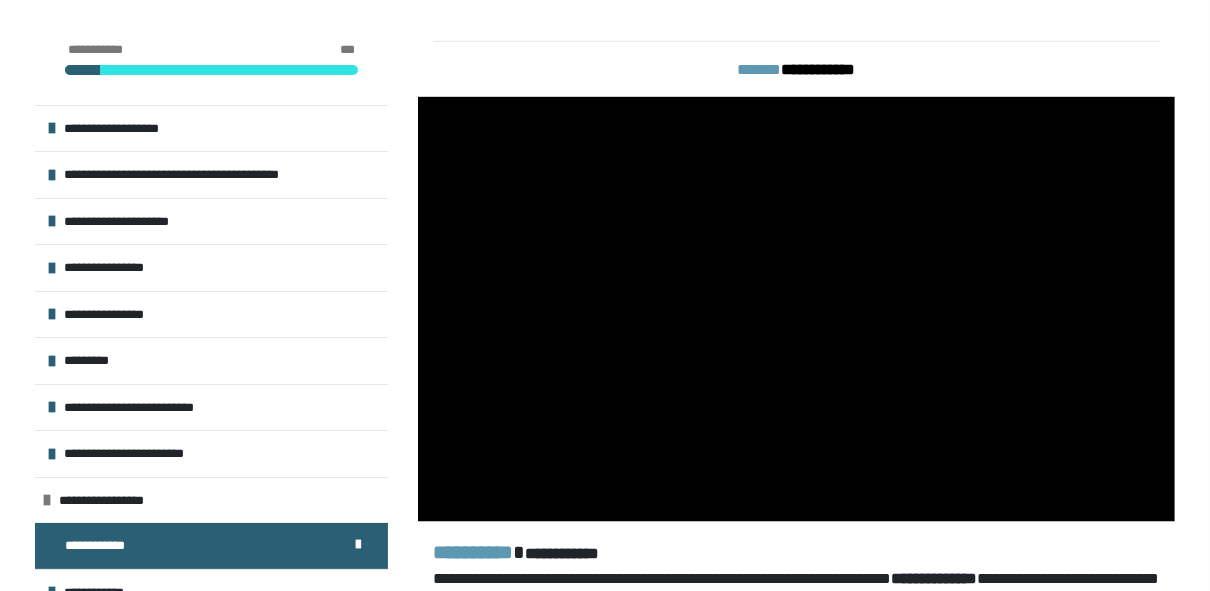 click at bounding box center (796, 310) 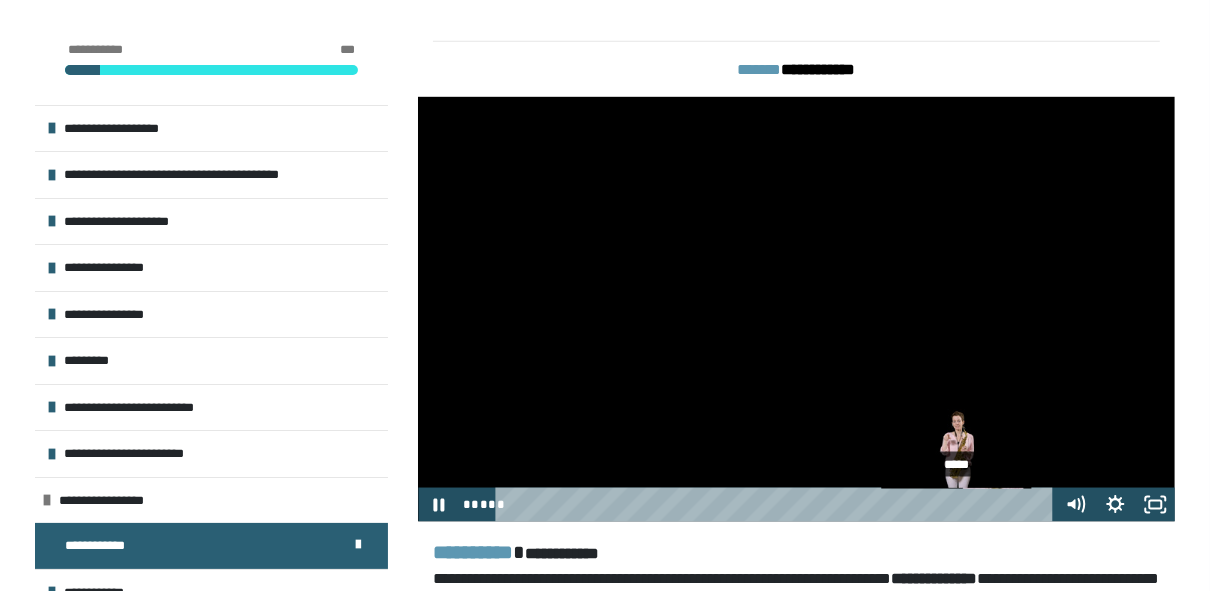 click on "*****" at bounding box center (778, 505) 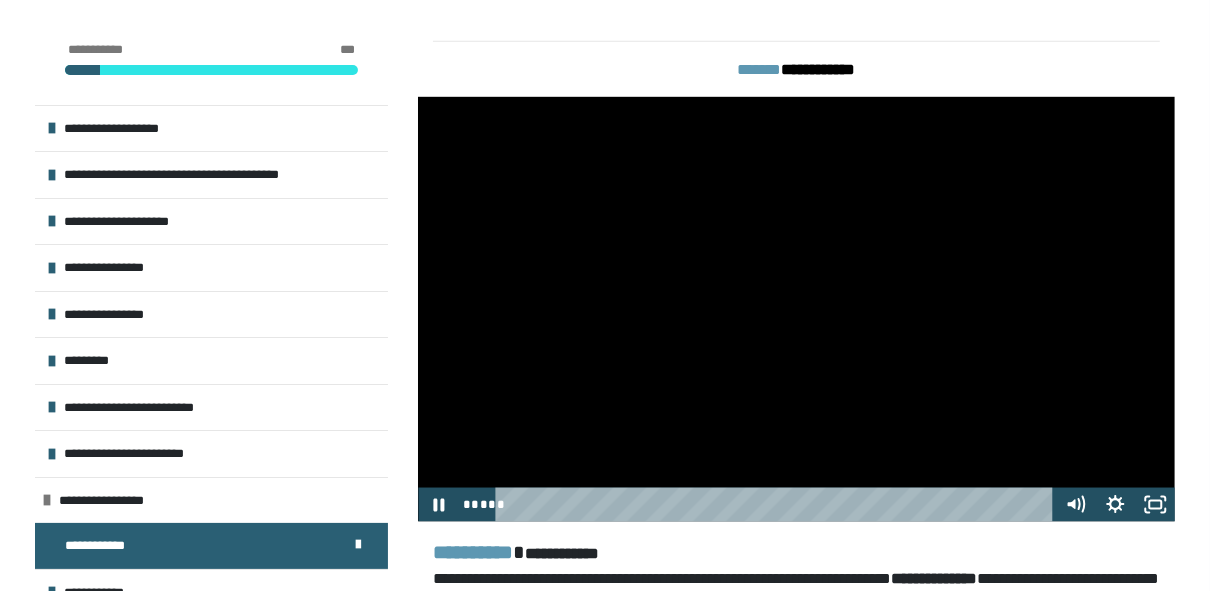 click at bounding box center [796, 310] 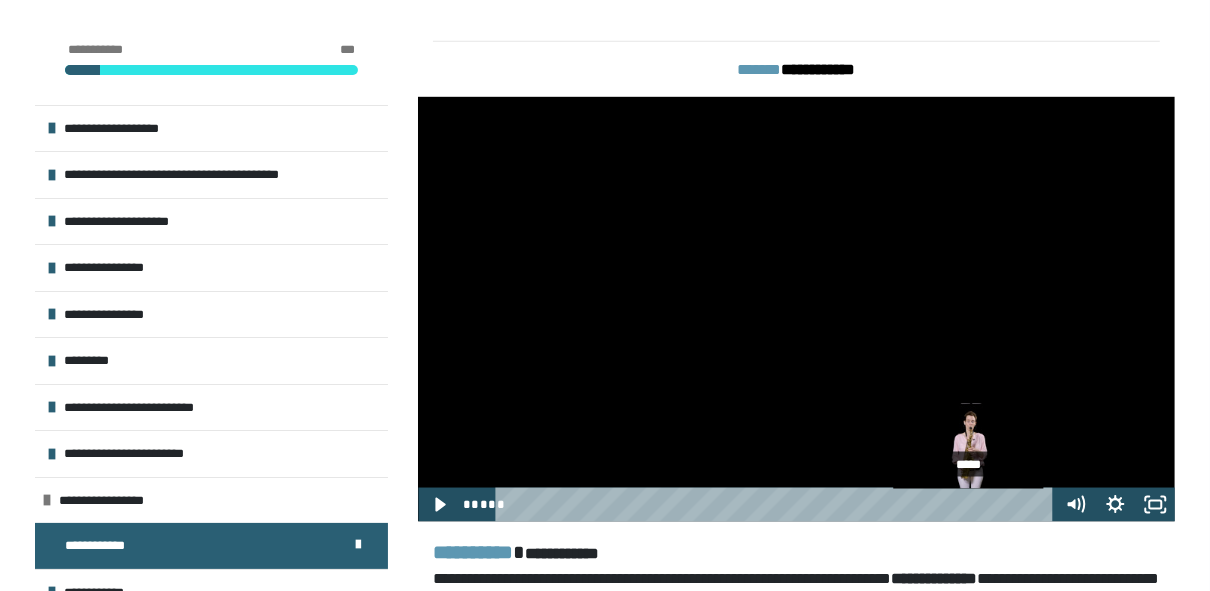 click on "*****" at bounding box center (778, 505) 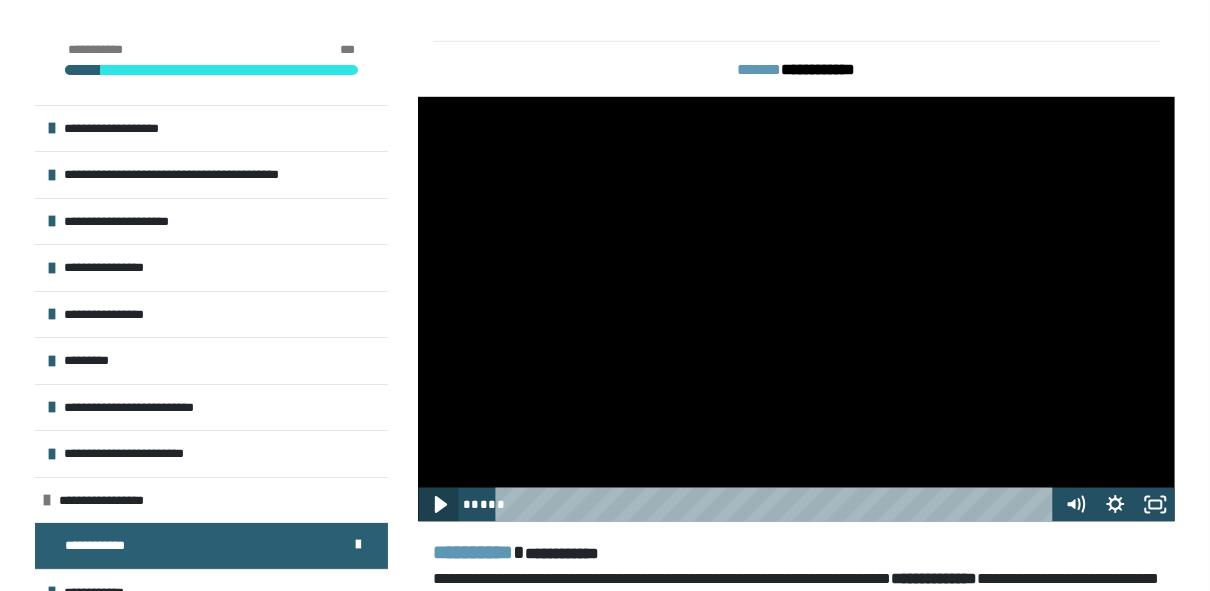 click 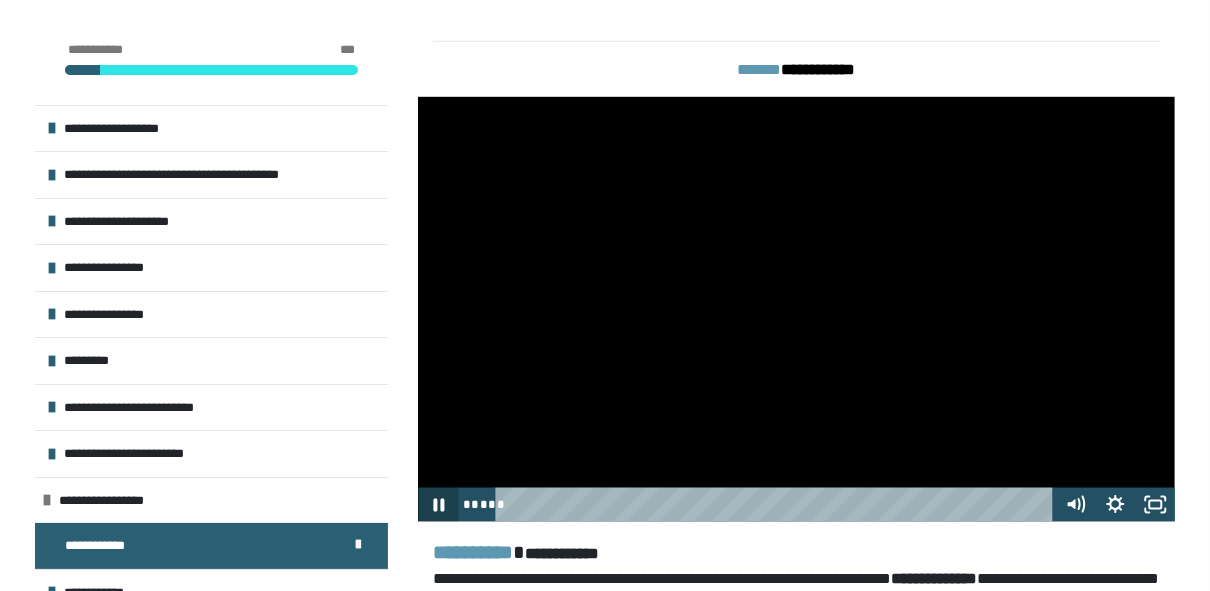 click 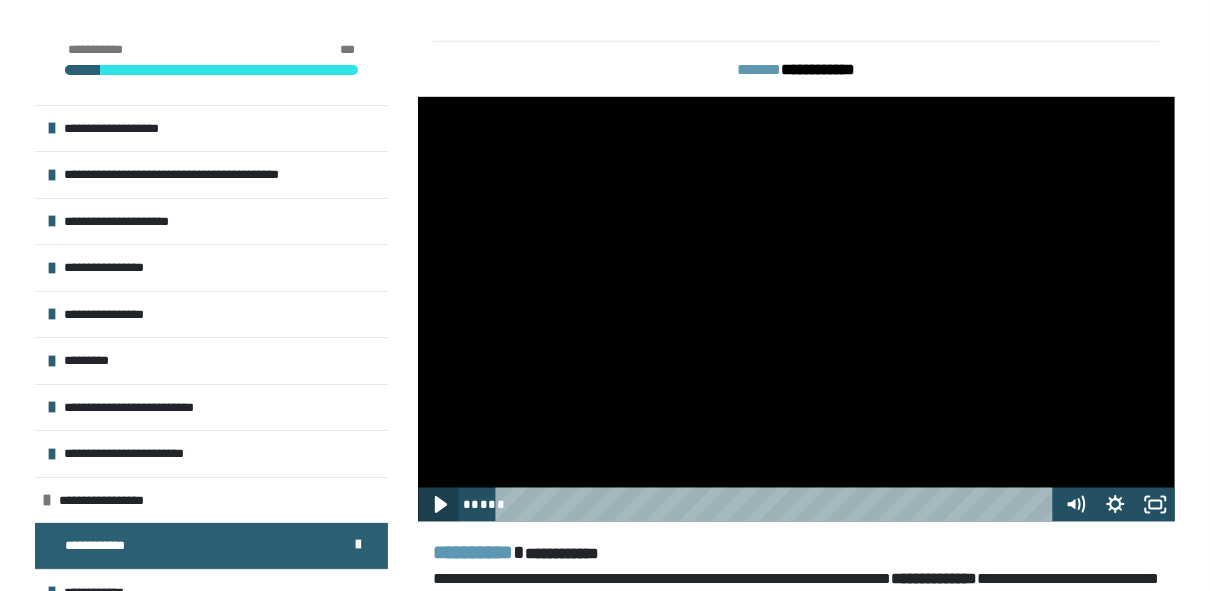 click 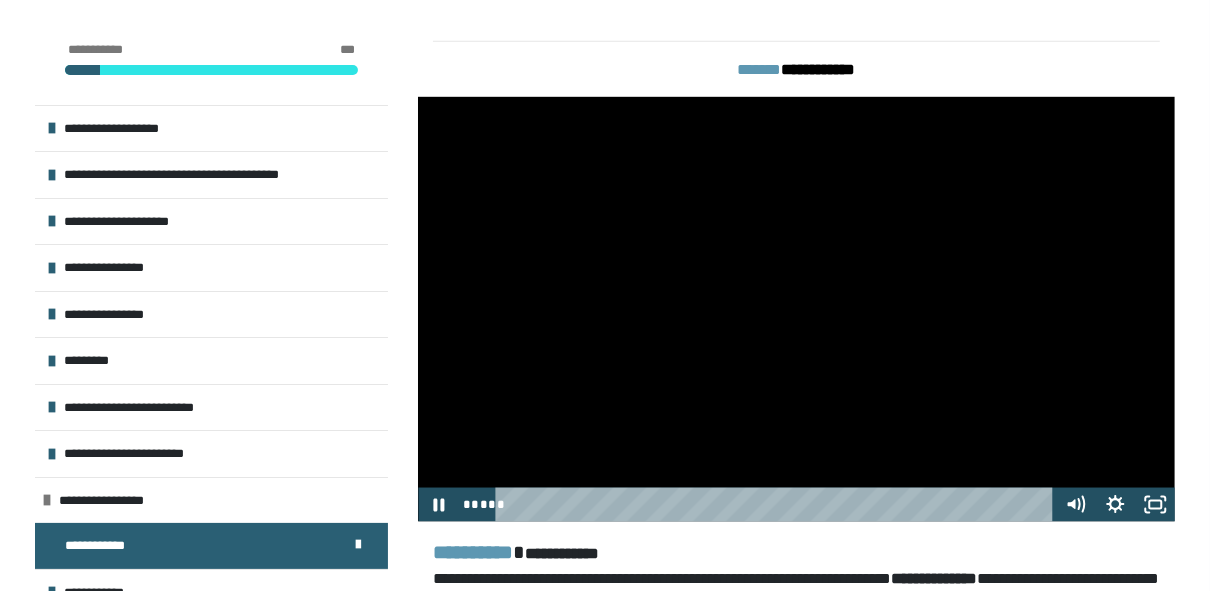 click at bounding box center (796, 310) 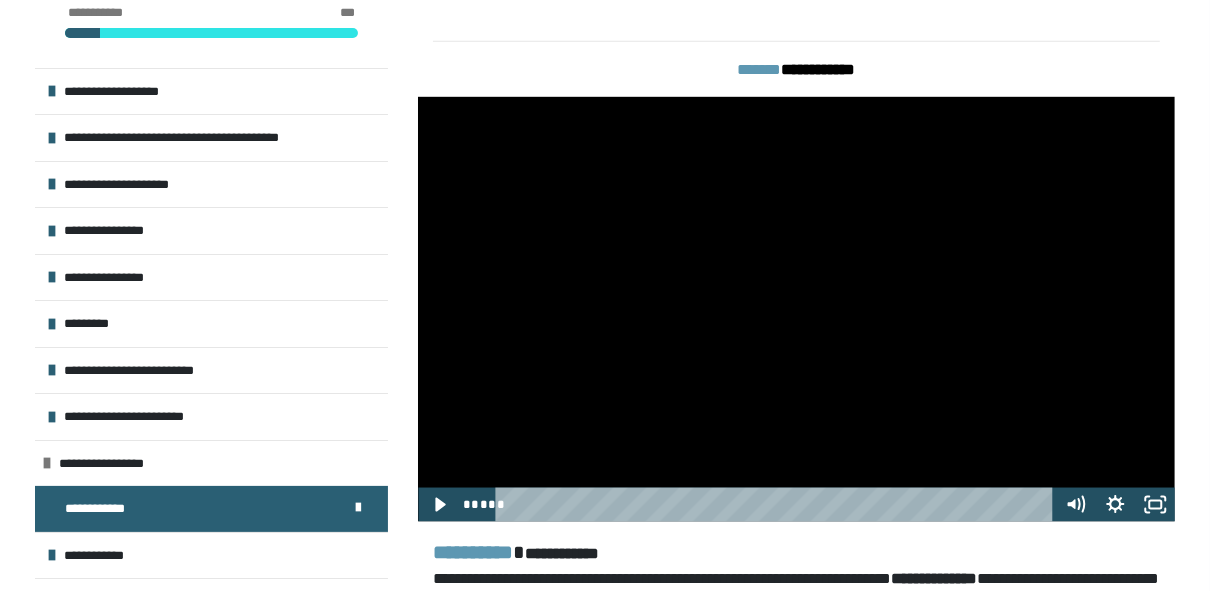 scroll, scrollTop: 33, scrollLeft: 0, axis: vertical 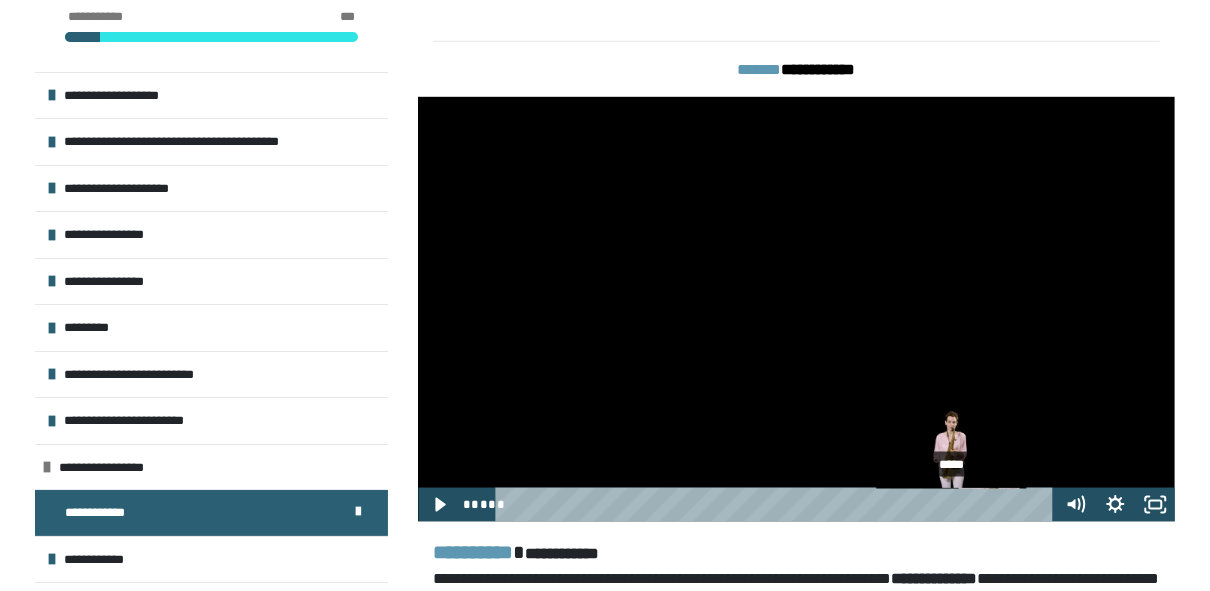 click on "*****" at bounding box center (778, 505) 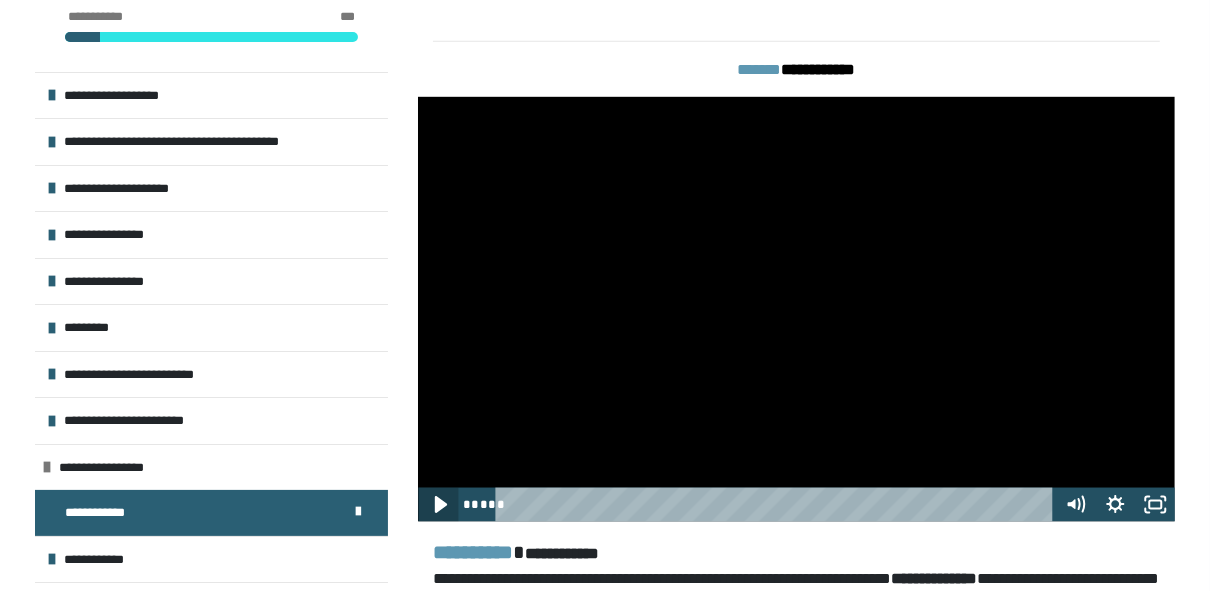 click 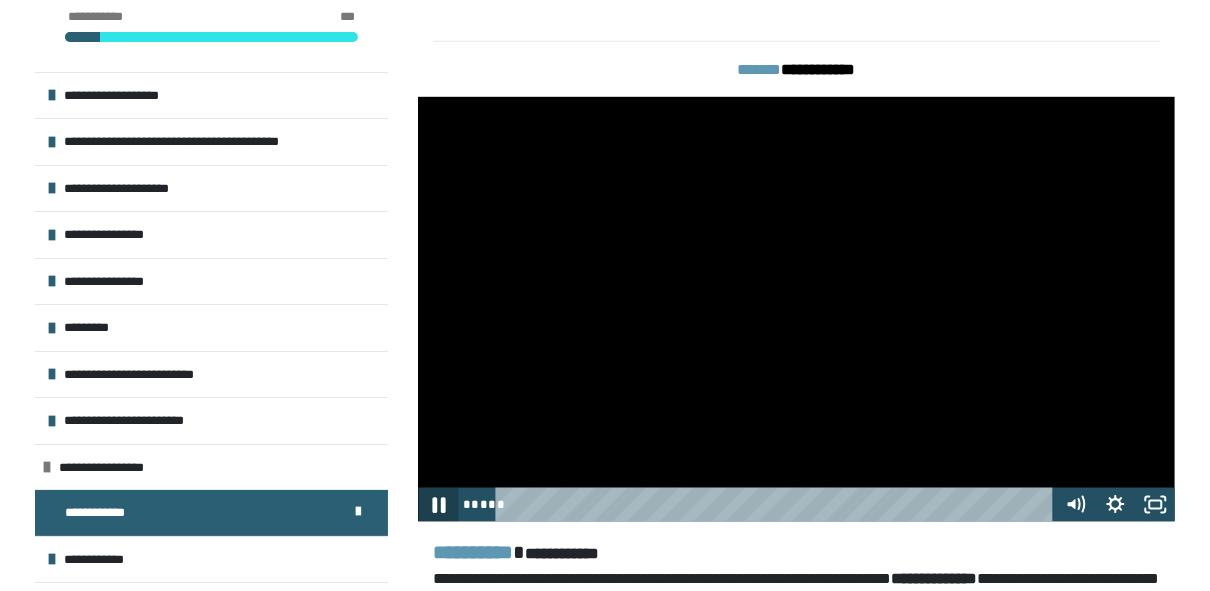 click 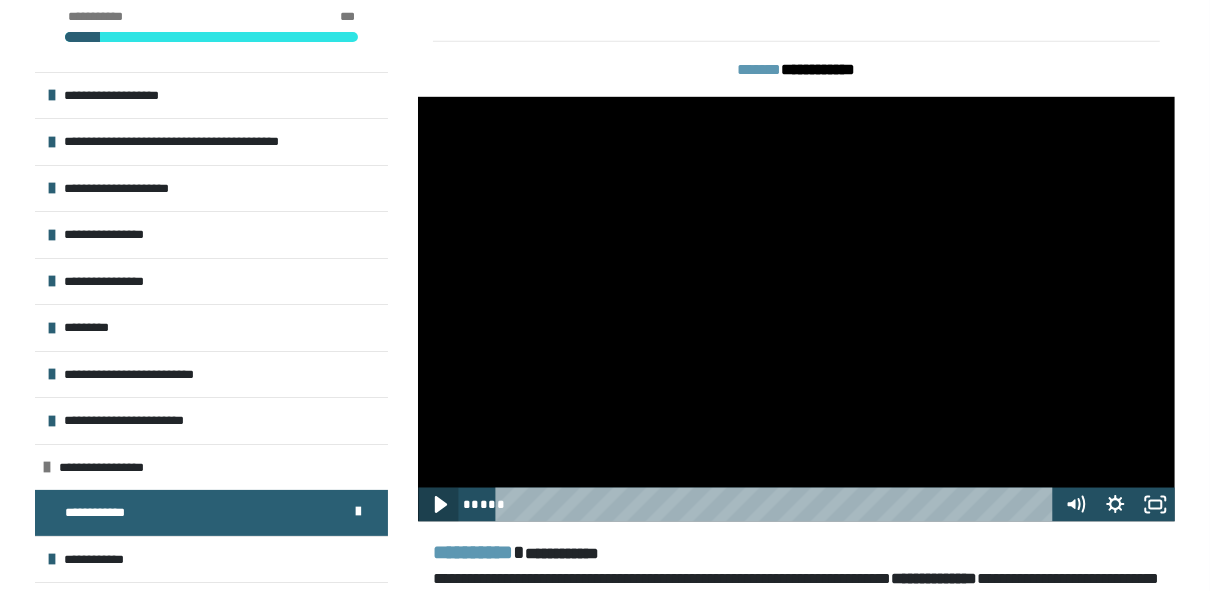 click 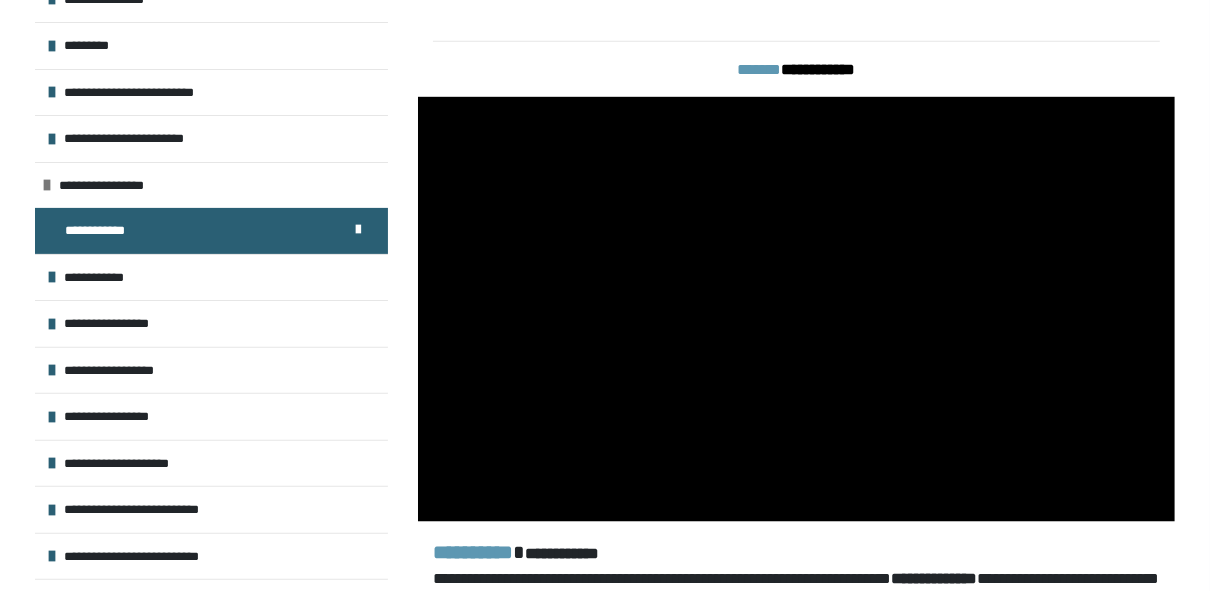scroll, scrollTop: 321, scrollLeft: 0, axis: vertical 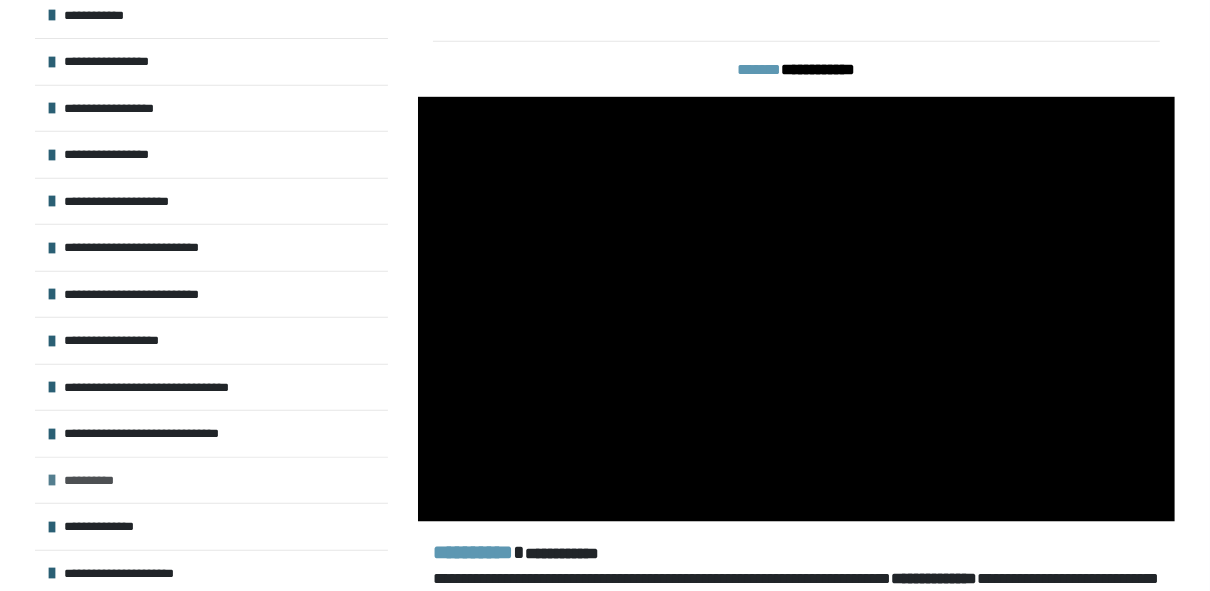 click on "**********" at bounding box center [94, 481] 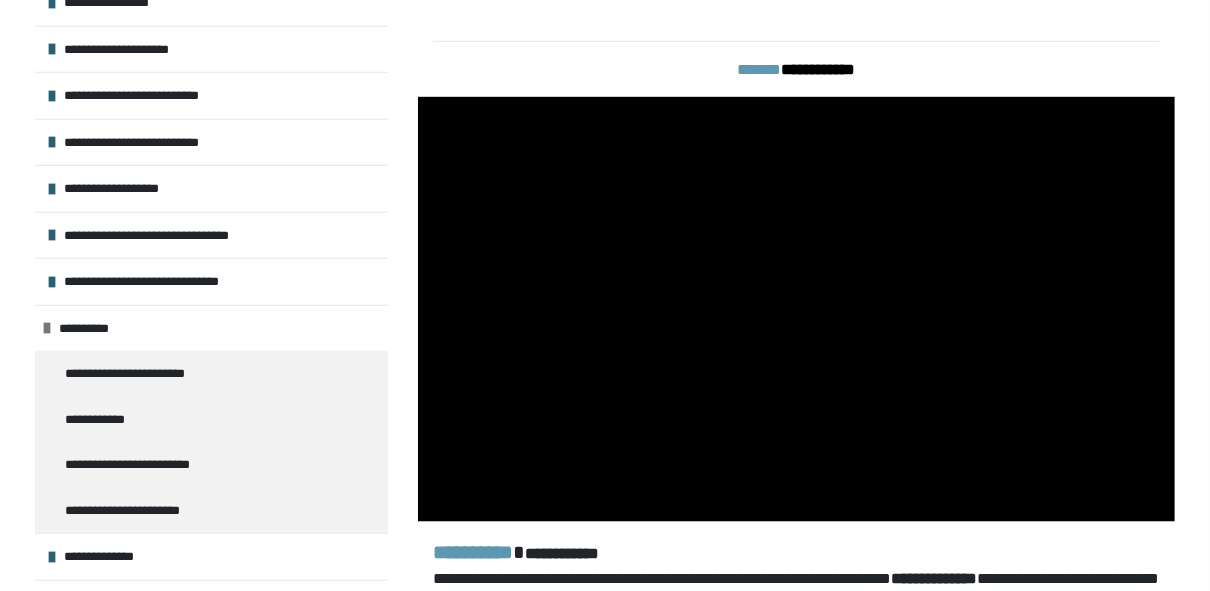 scroll, scrollTop: 737, scrollLeft: 0, axis: vertical 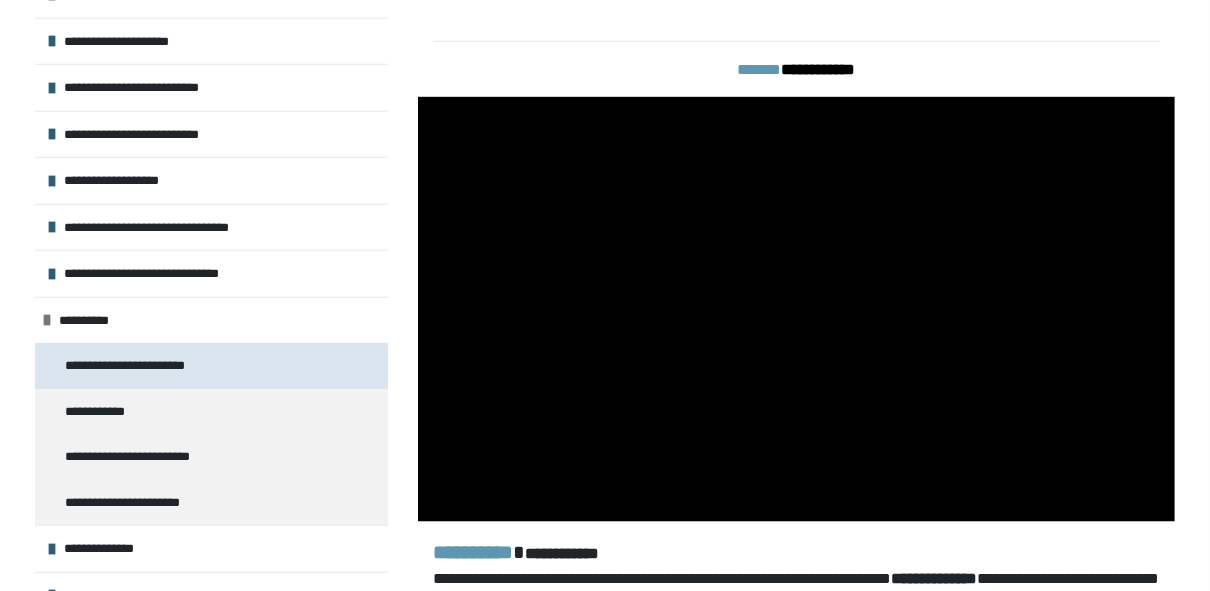 click on "**********" at bounding box center (139, 366) 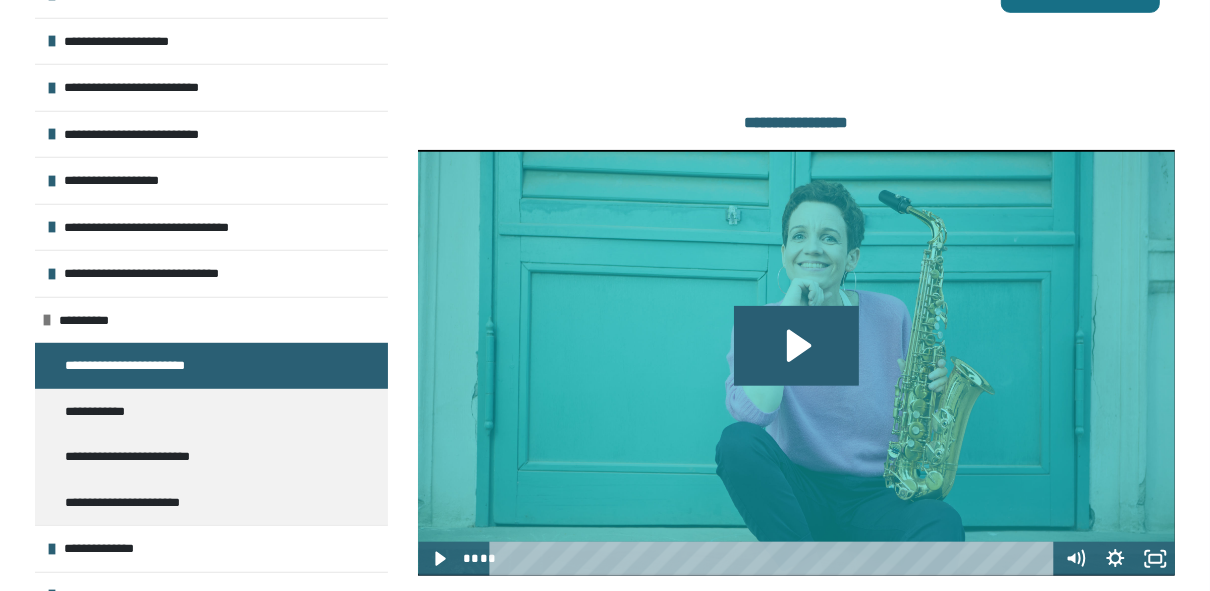 scroll, scrollTop: 1178, scrollLeft: 0, axis: vertical 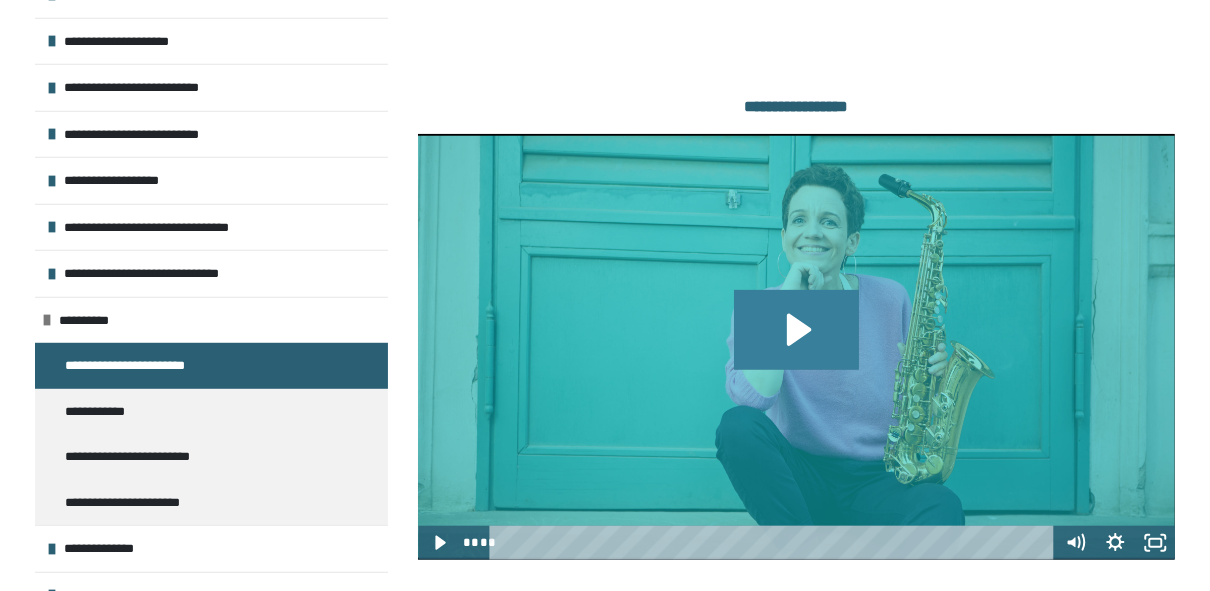 click 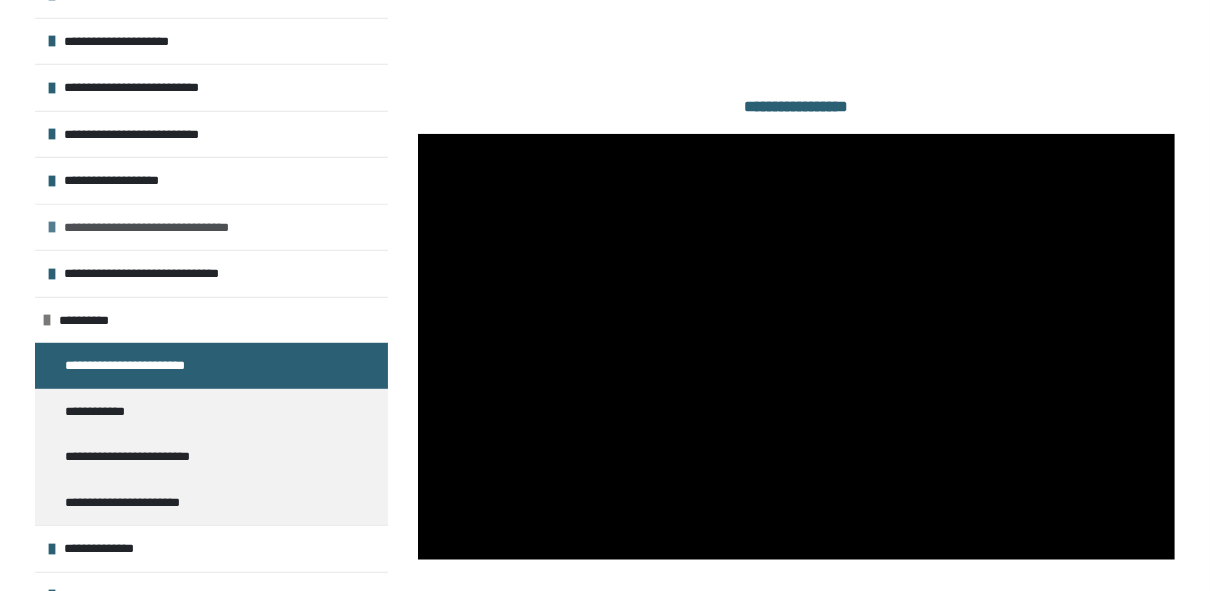 click on "**********" at bounding box center [167, 228] 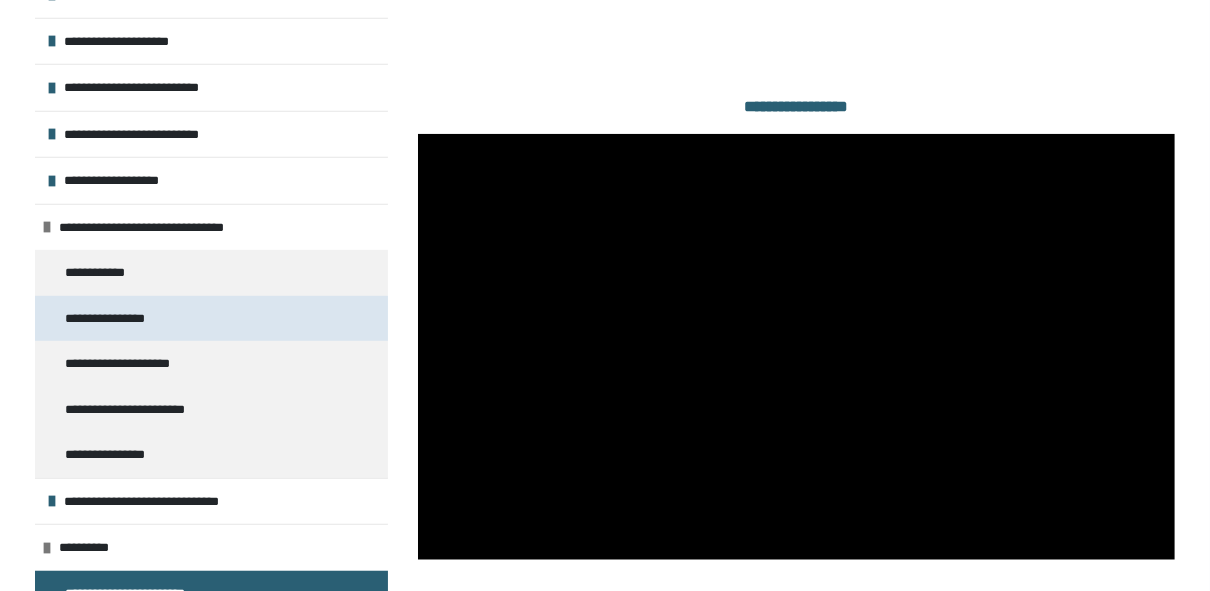 click on "**********" at bounding box center [112, 319] 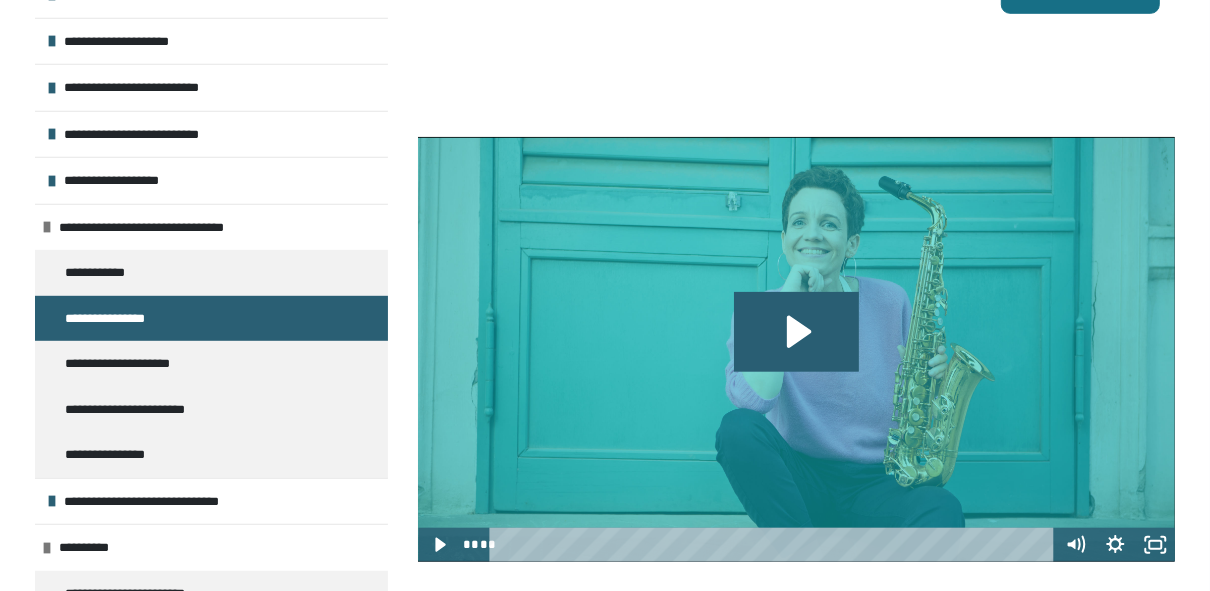 scroll, scrollTop: 1157, scrollLeft: 0, axis: vertical 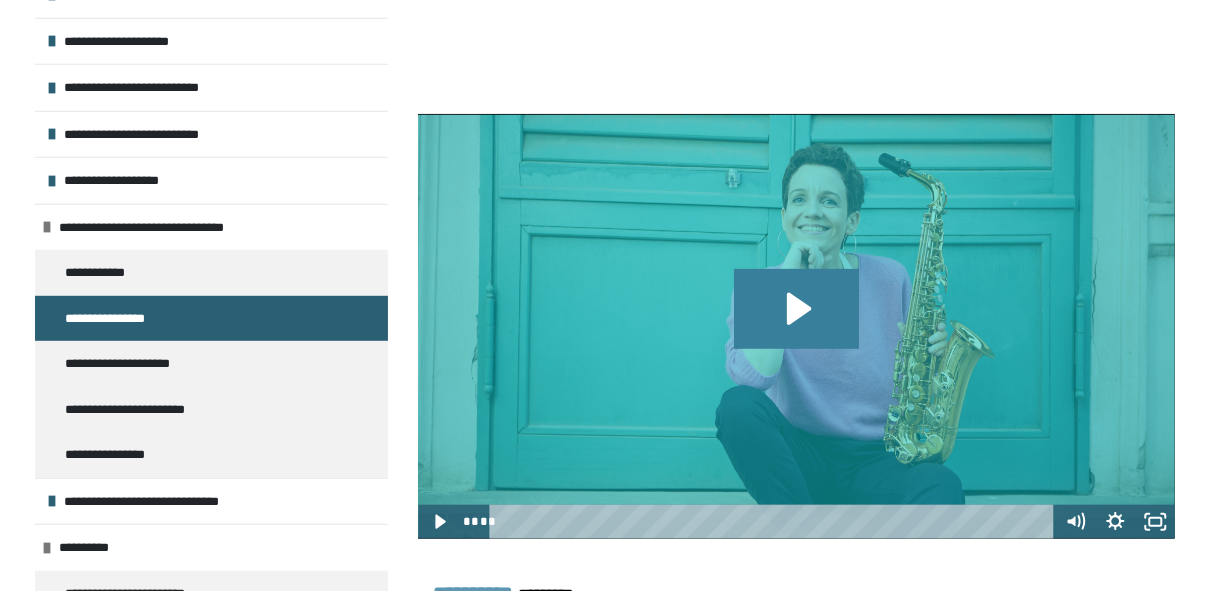 click 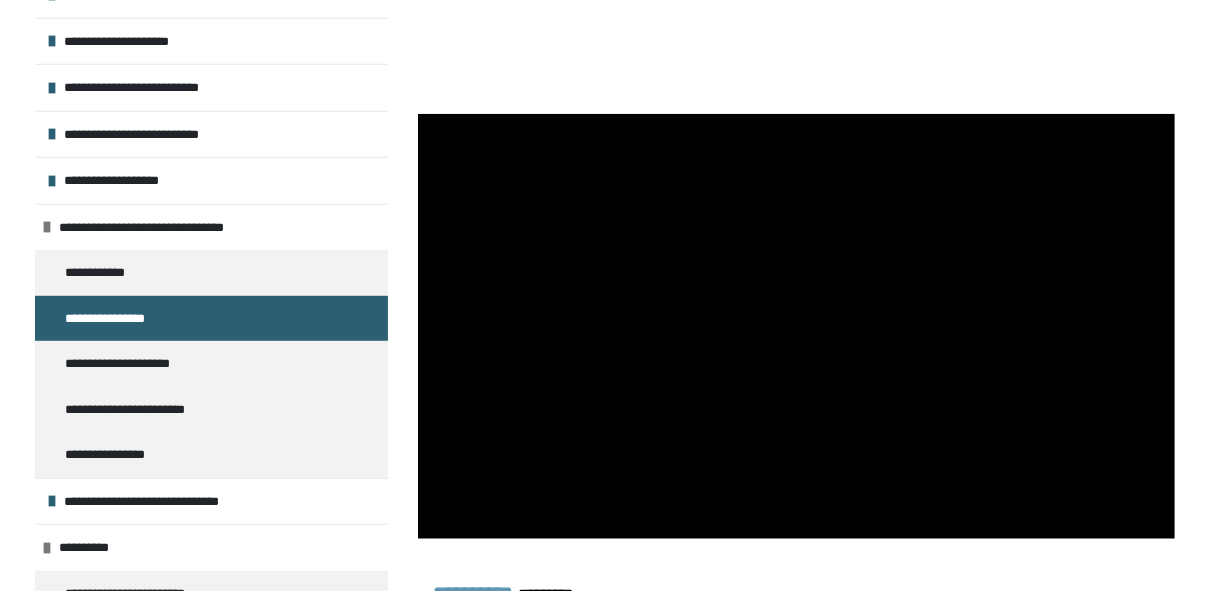 click at bounding box center [796, 327] 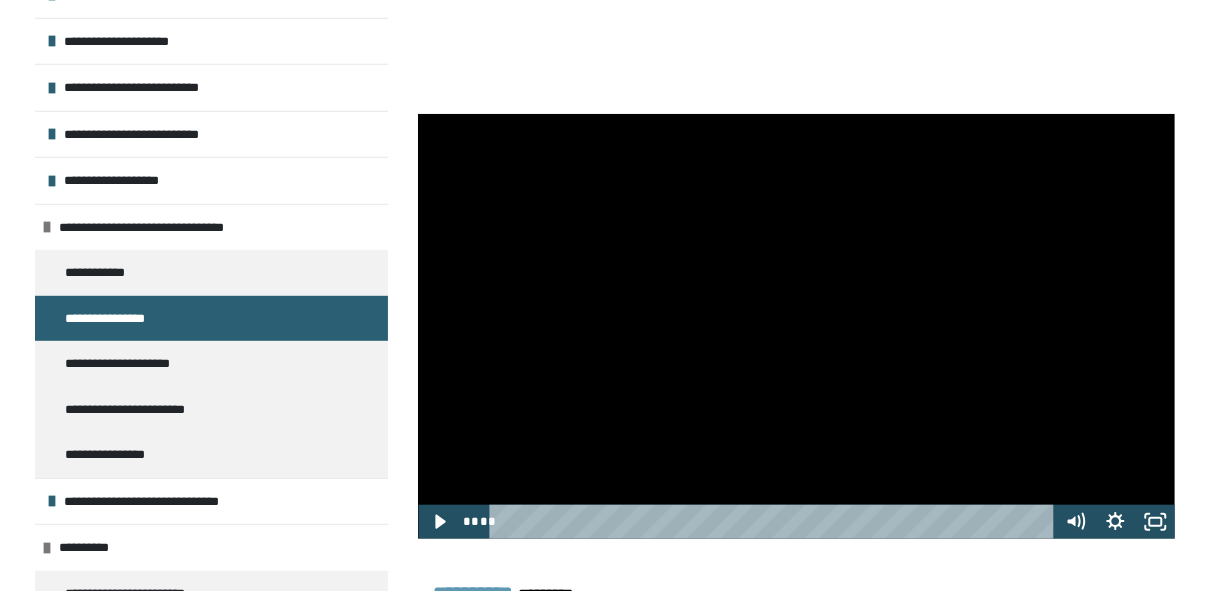 click at bounding box center [796, 327] 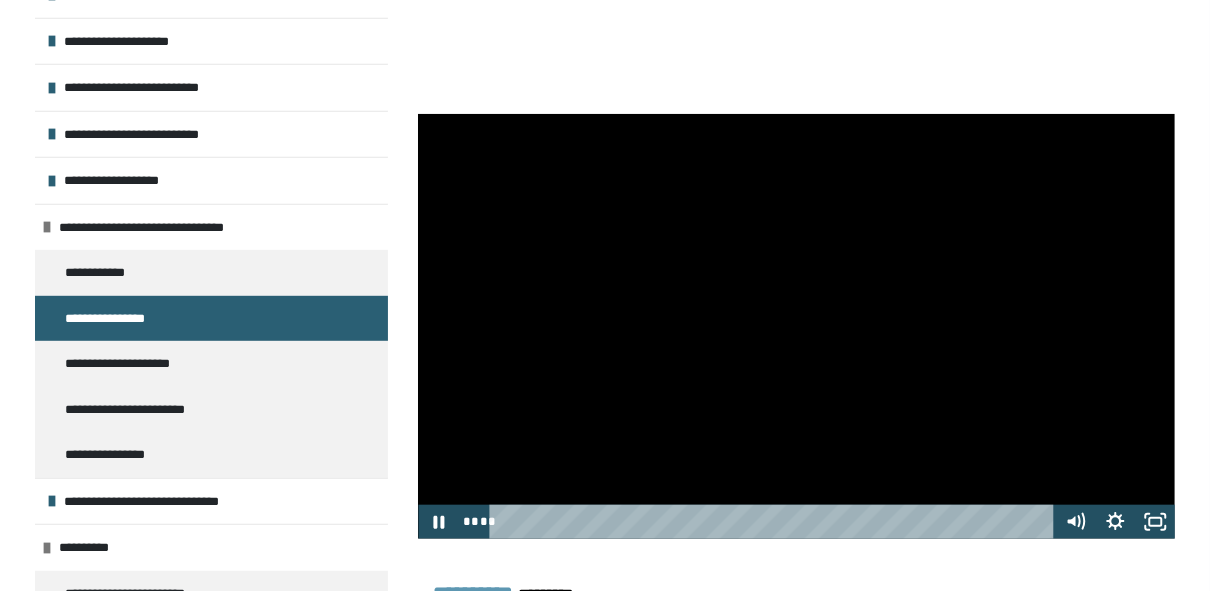 click at bounding box center (796, 64) 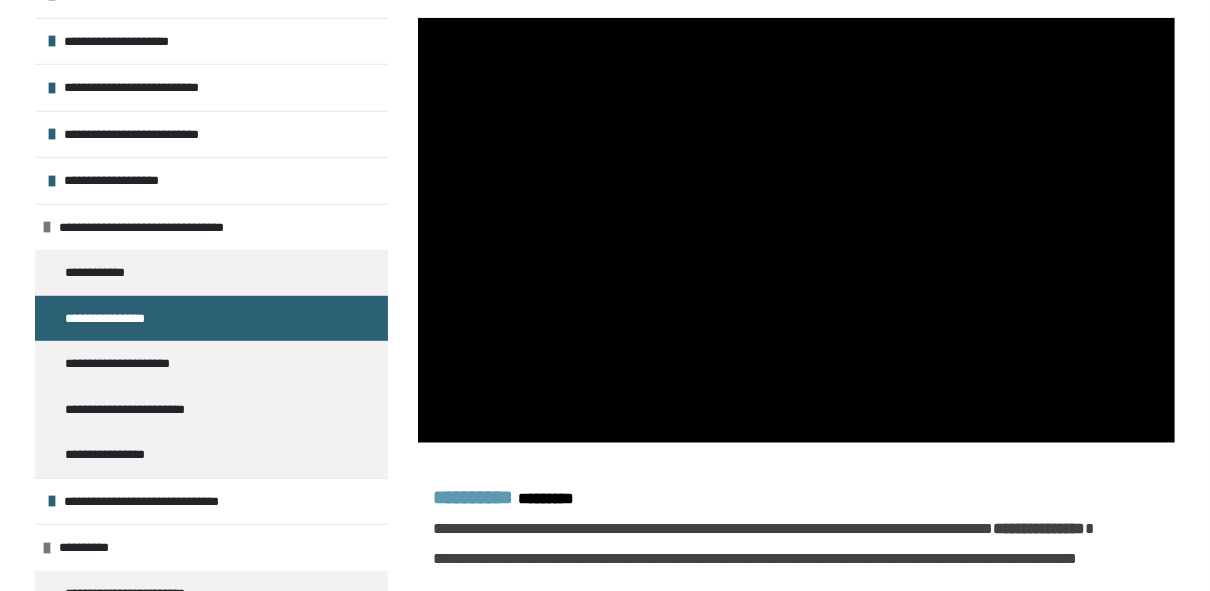 scroll, scrollTop: 1253, scrollLeft: 0, axis: vertical 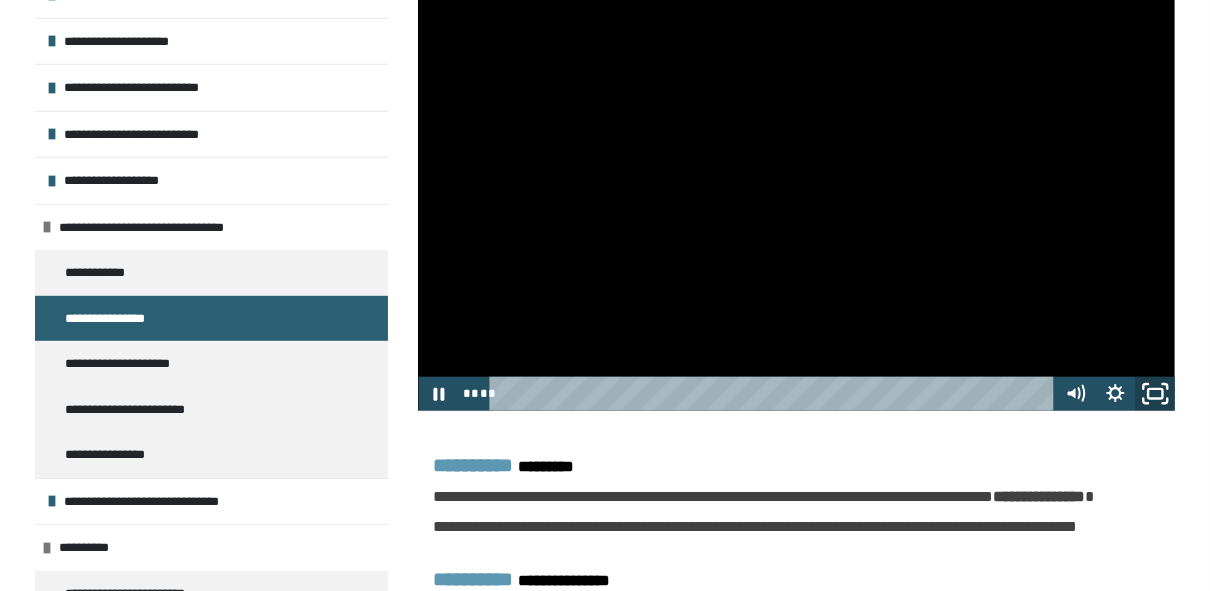 click 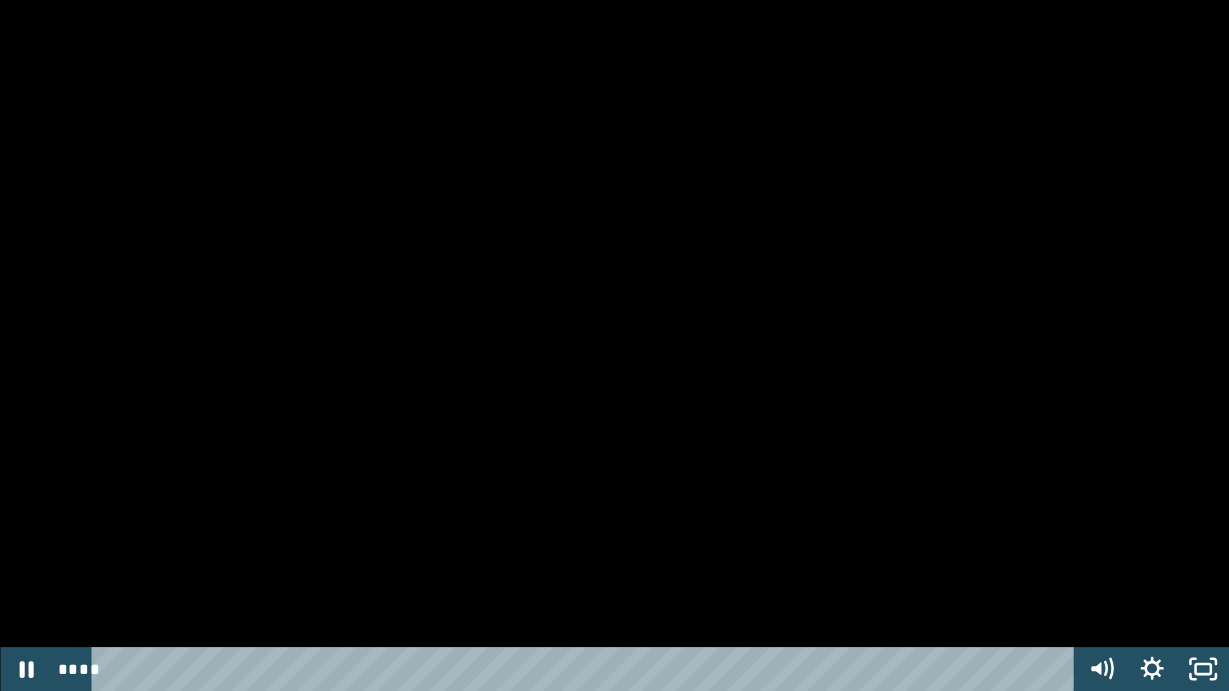 click at bounding box center (614, 345) 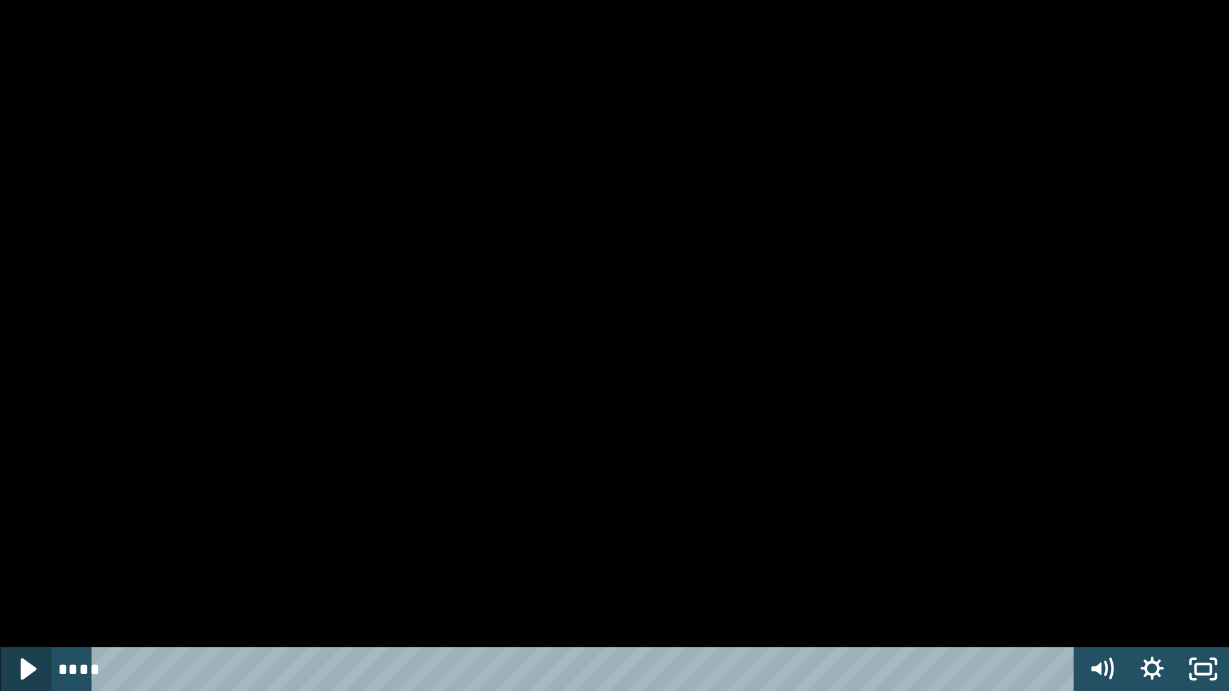 click 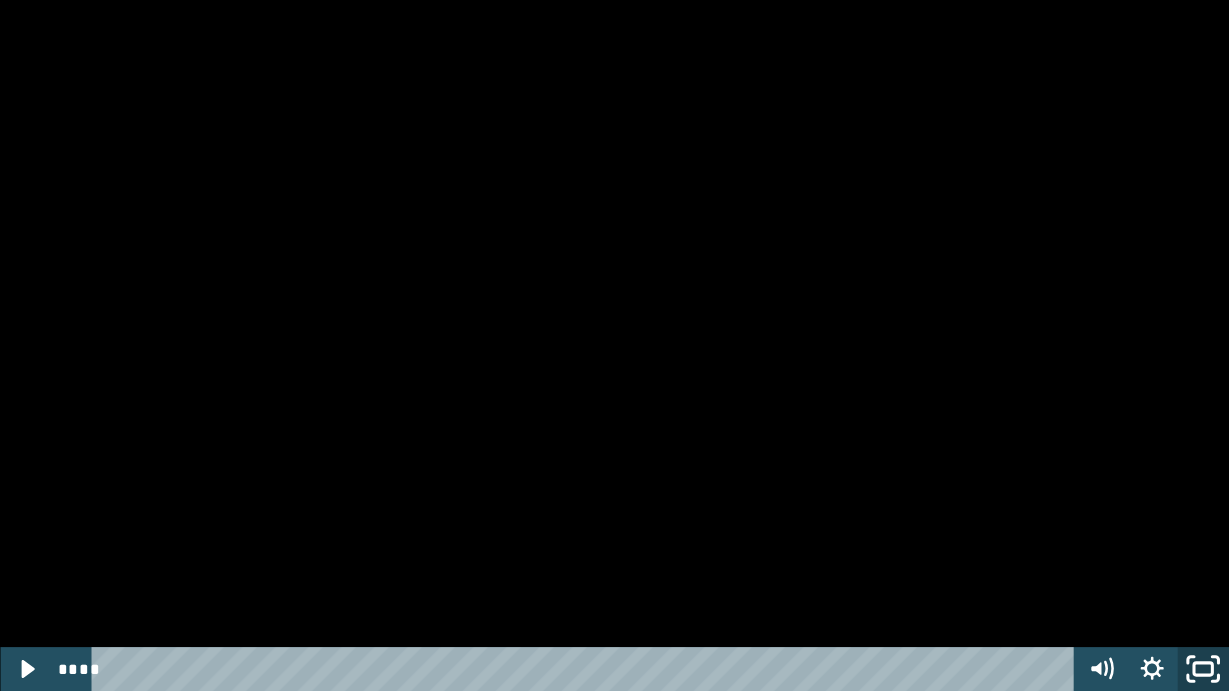 click 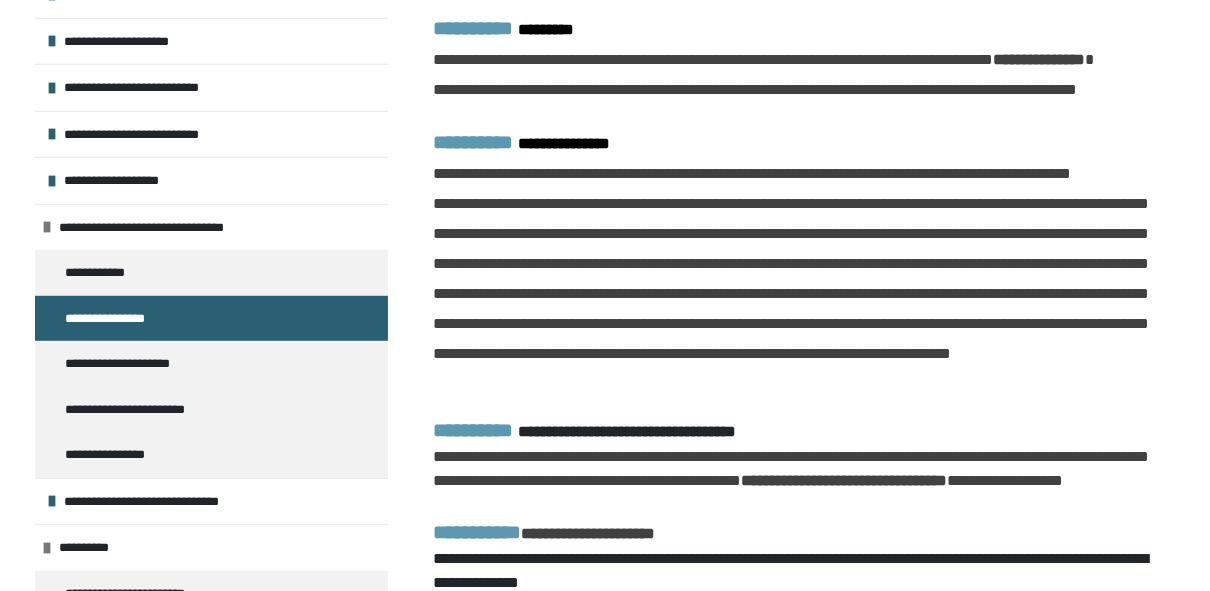 scroll, scrollTop: 1754, scrollLeft: 0, axis: vertical 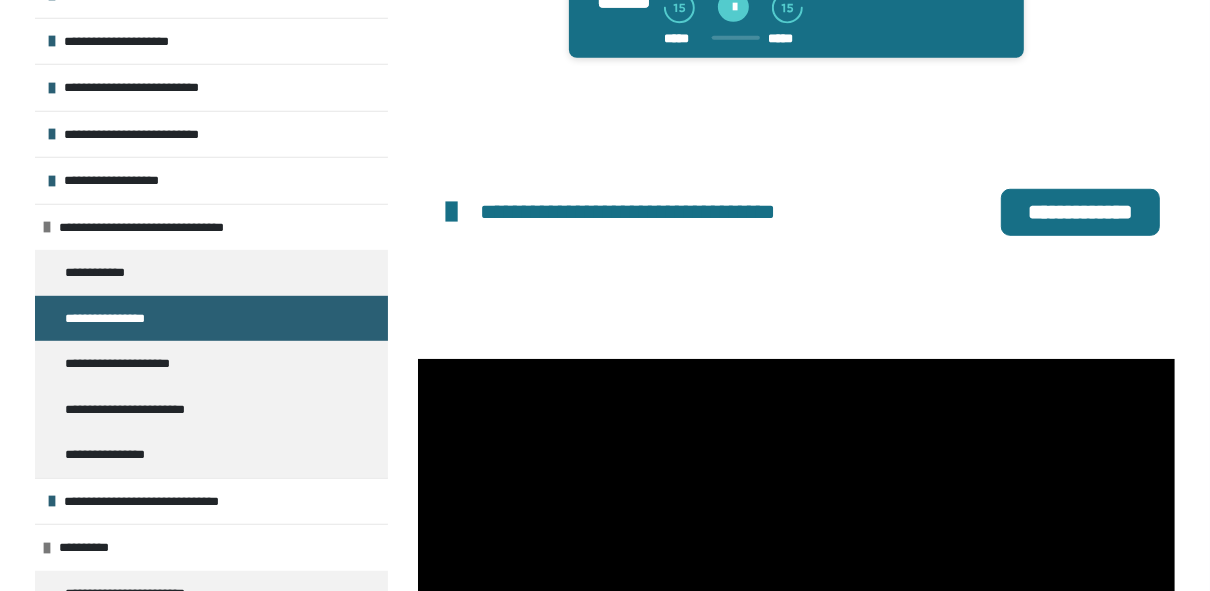 click on "**********" at bounding box center [1080, 212] 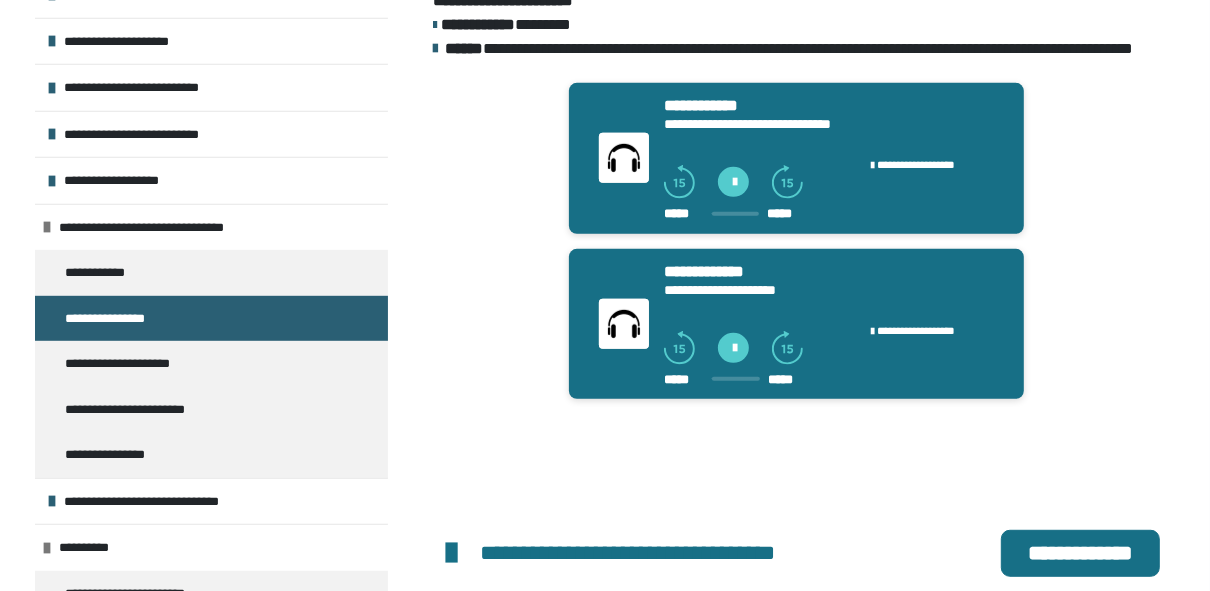 scroll, scrollTop: 560, scrollLeft: 0, axis: vertical 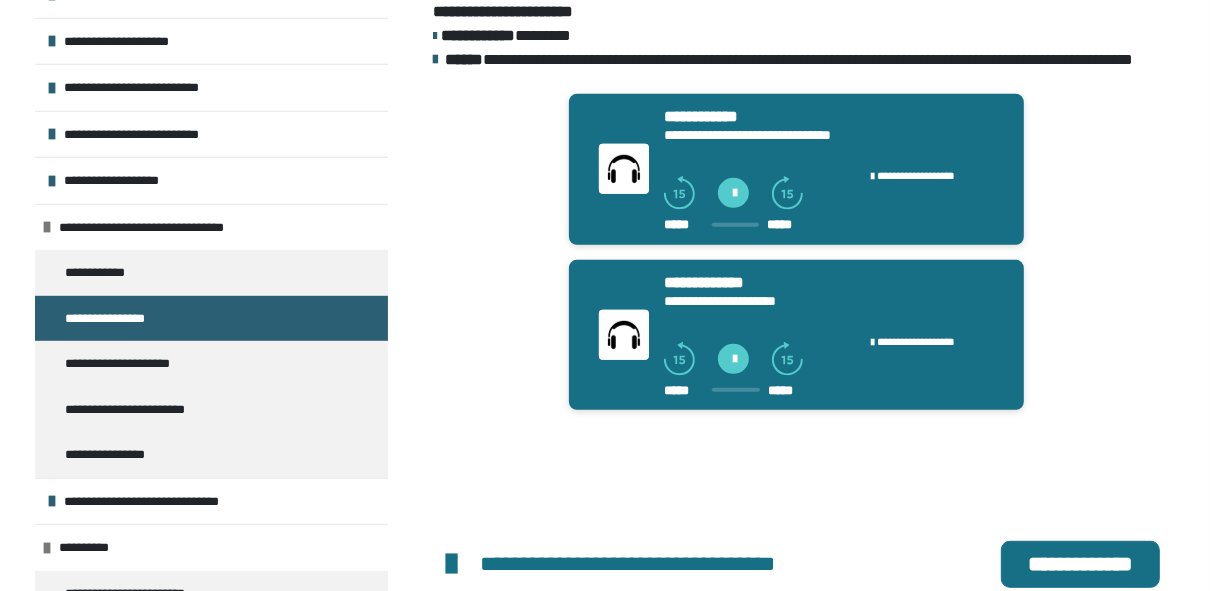 click at bounding box center (733, 359) 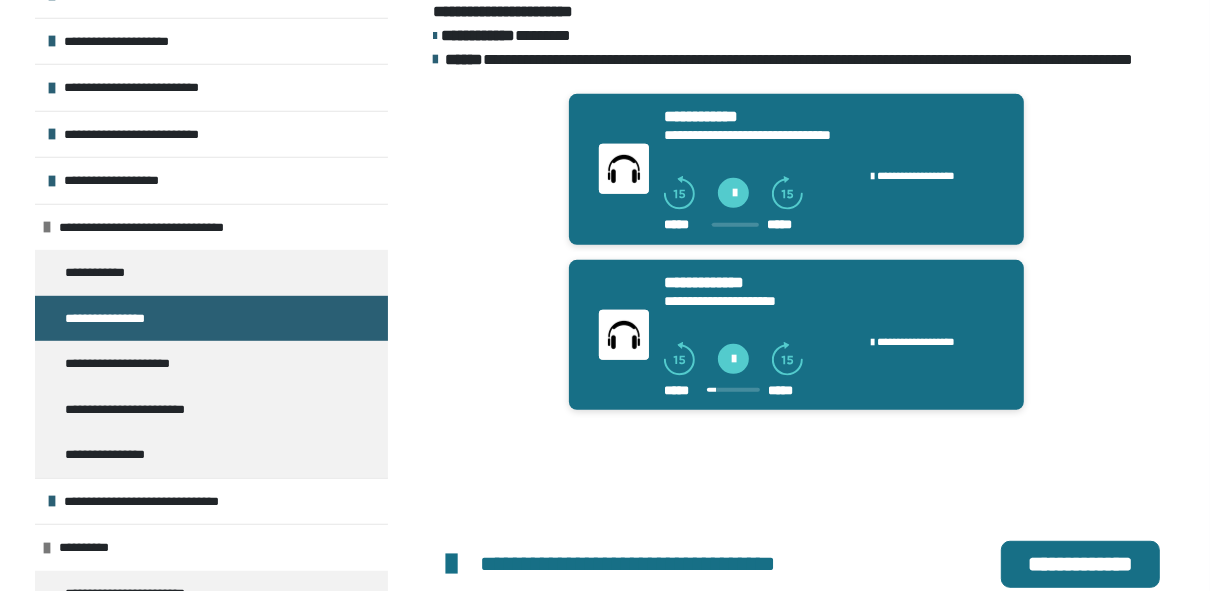 click at bounding box center (733, 193) 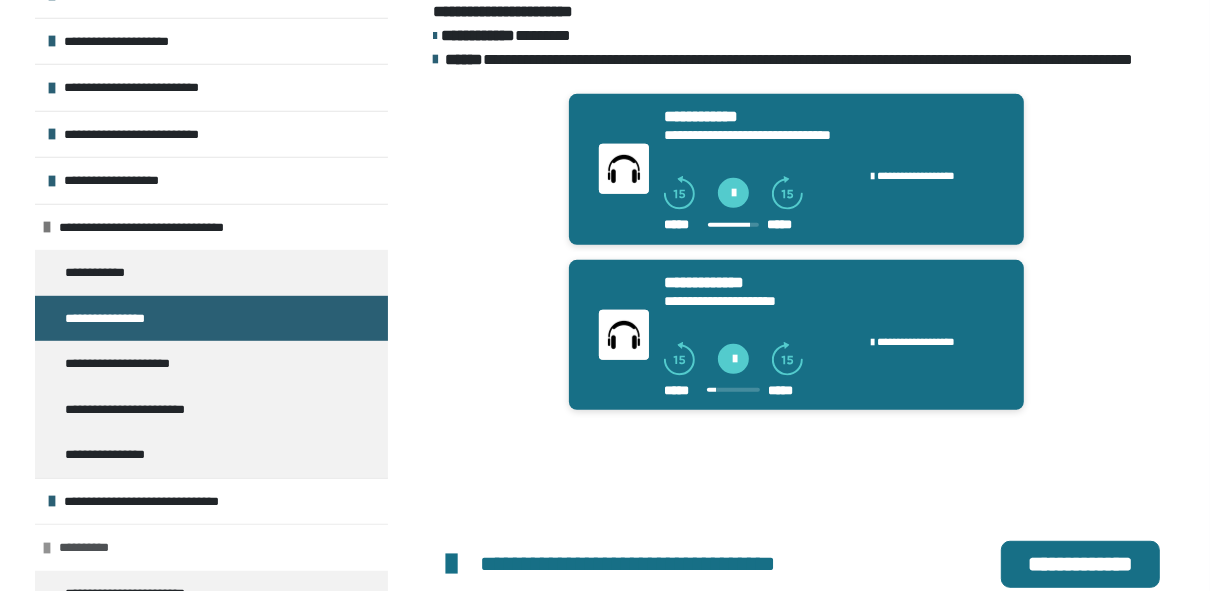 click on "**********" at bounding box center [89, 548] 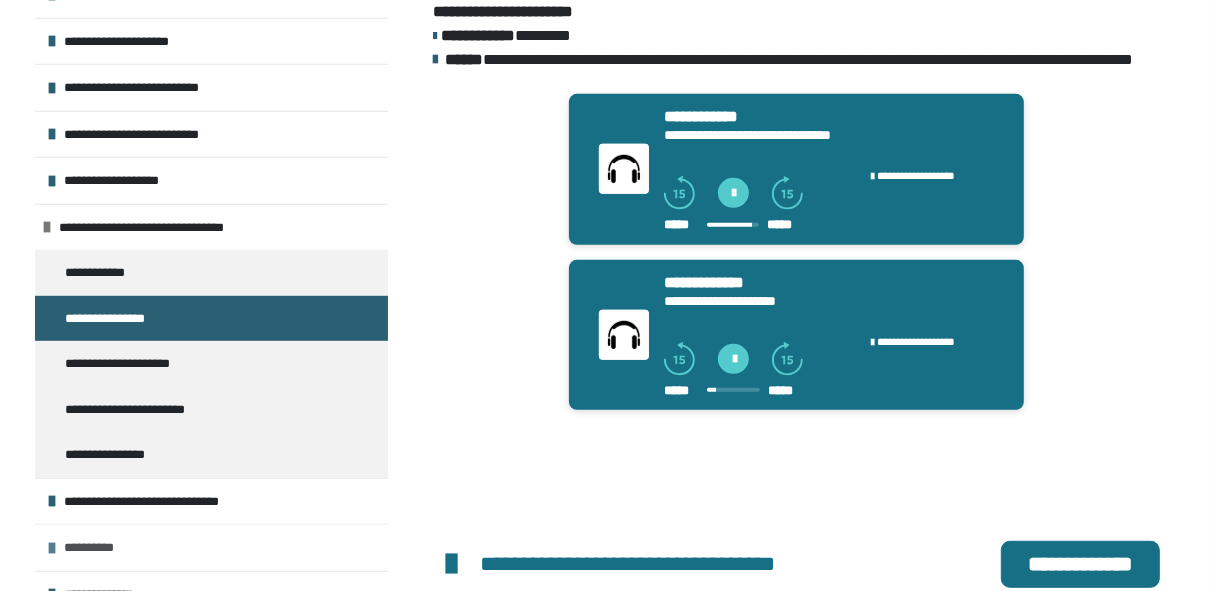 click on "**********" at bounding box center (94, 548) 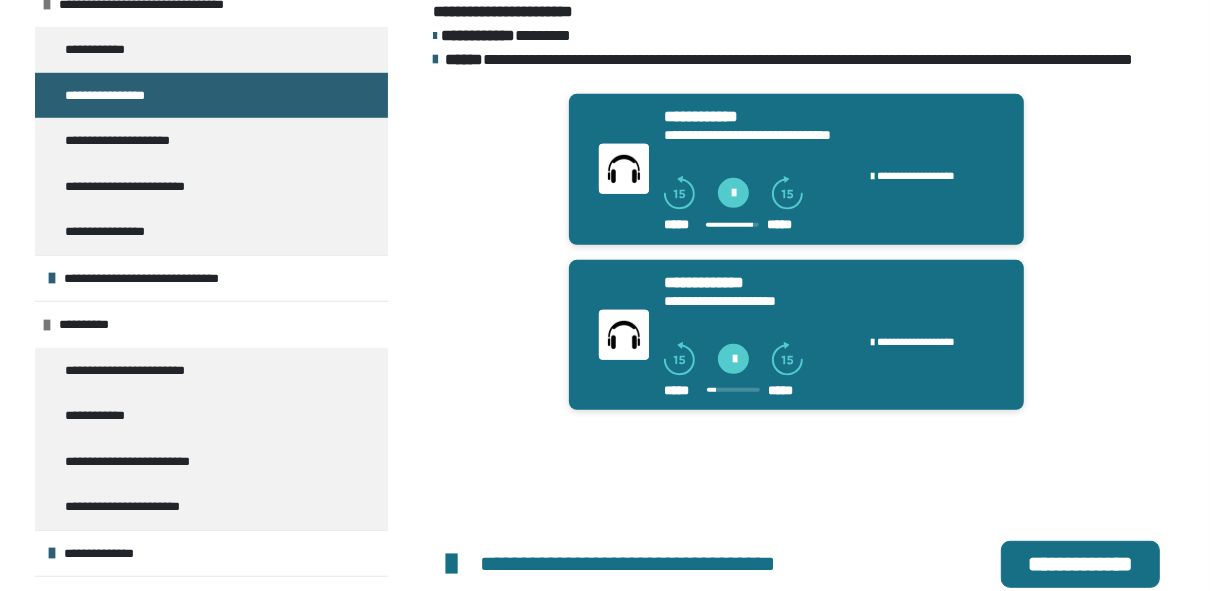 scroll, scrollTop: 961, scrollLeft: 0, axis: vertical 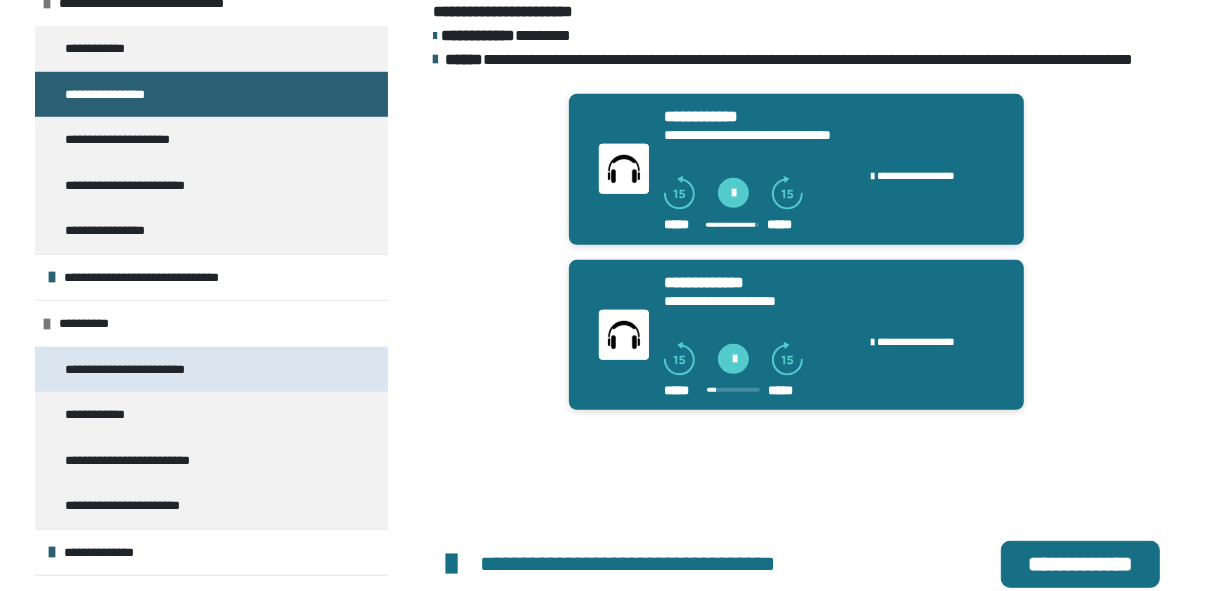 click on "**********" at bounding box center (139, 370) 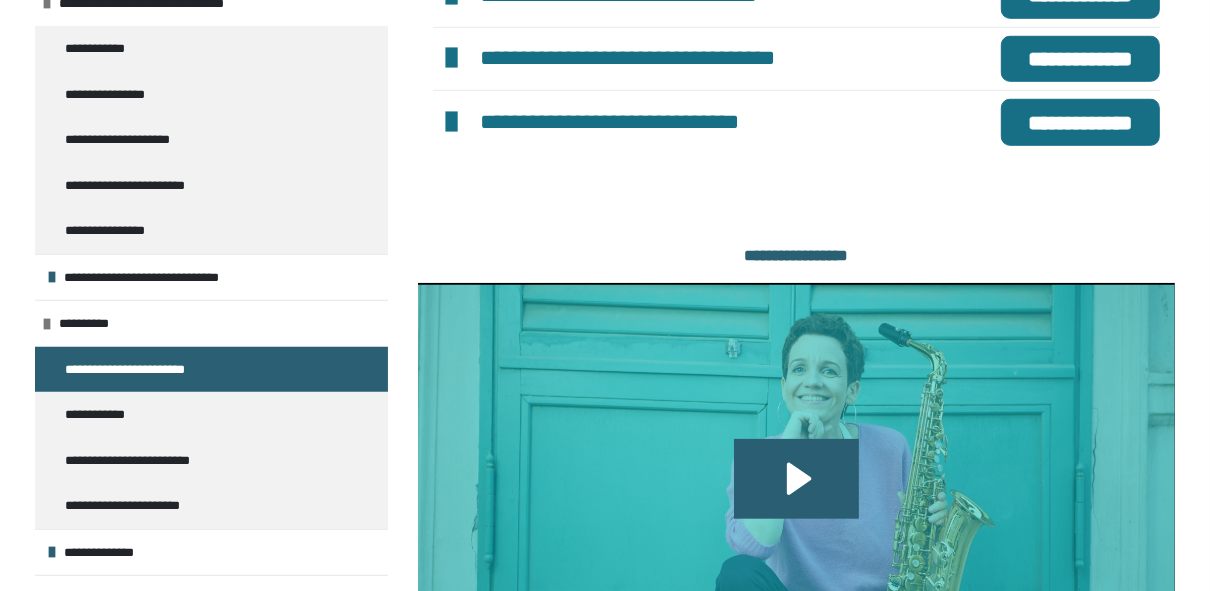 scroll, scrollTop: 1061, scrollLeft: 0, axis: vertical 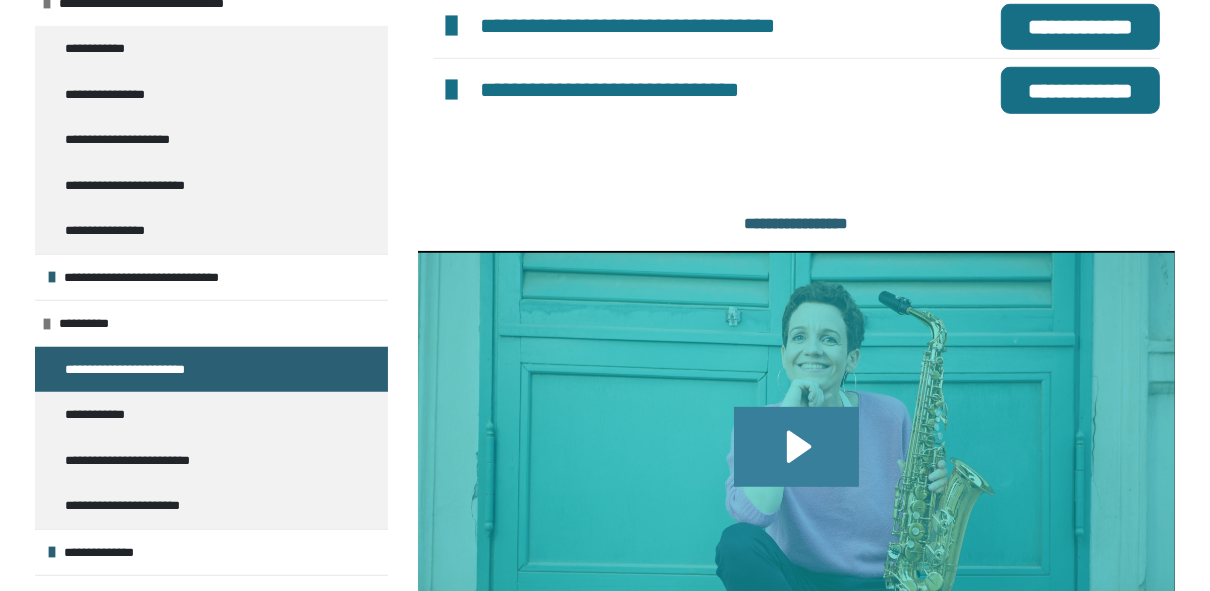 click 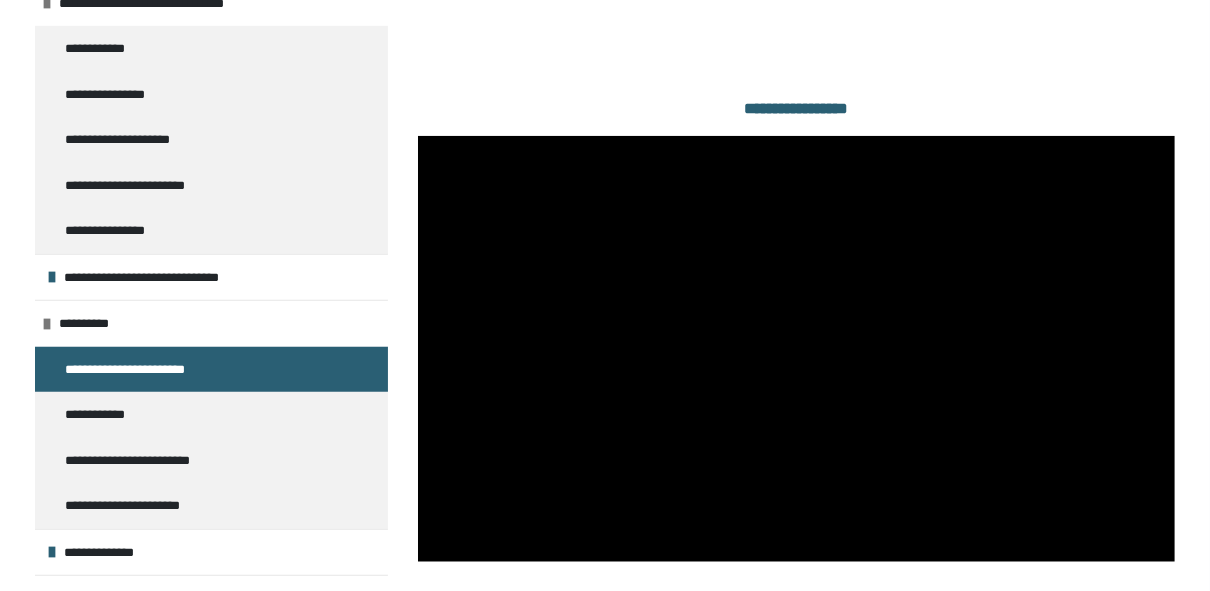 scroll, scrollTop: 1189, scrollLeft: 0, axis: vertical 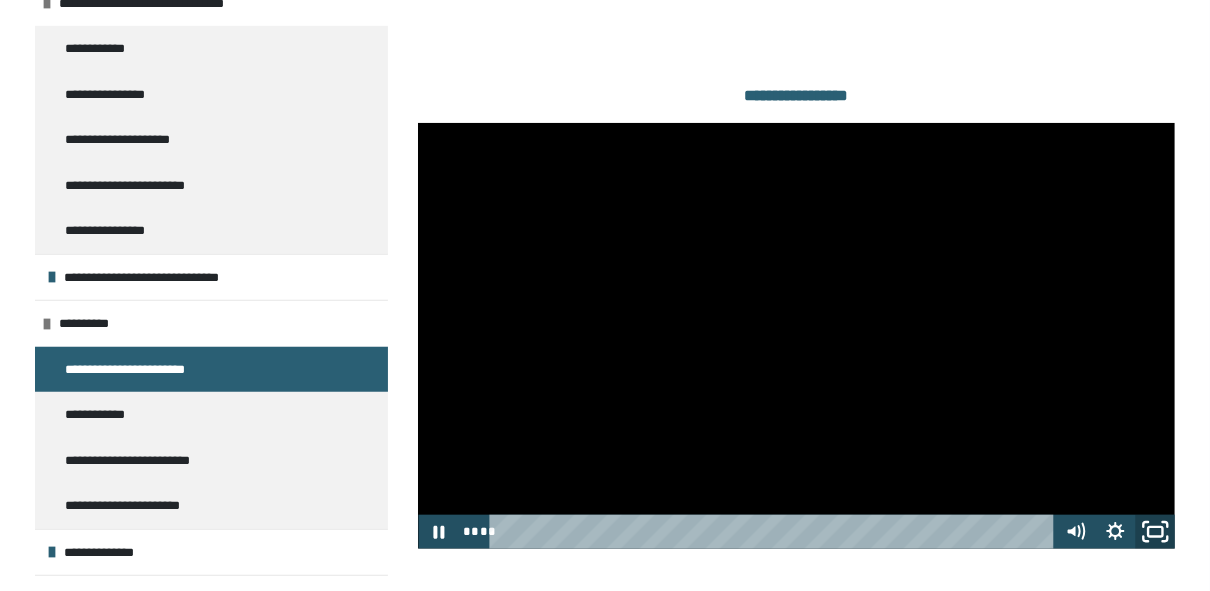 click 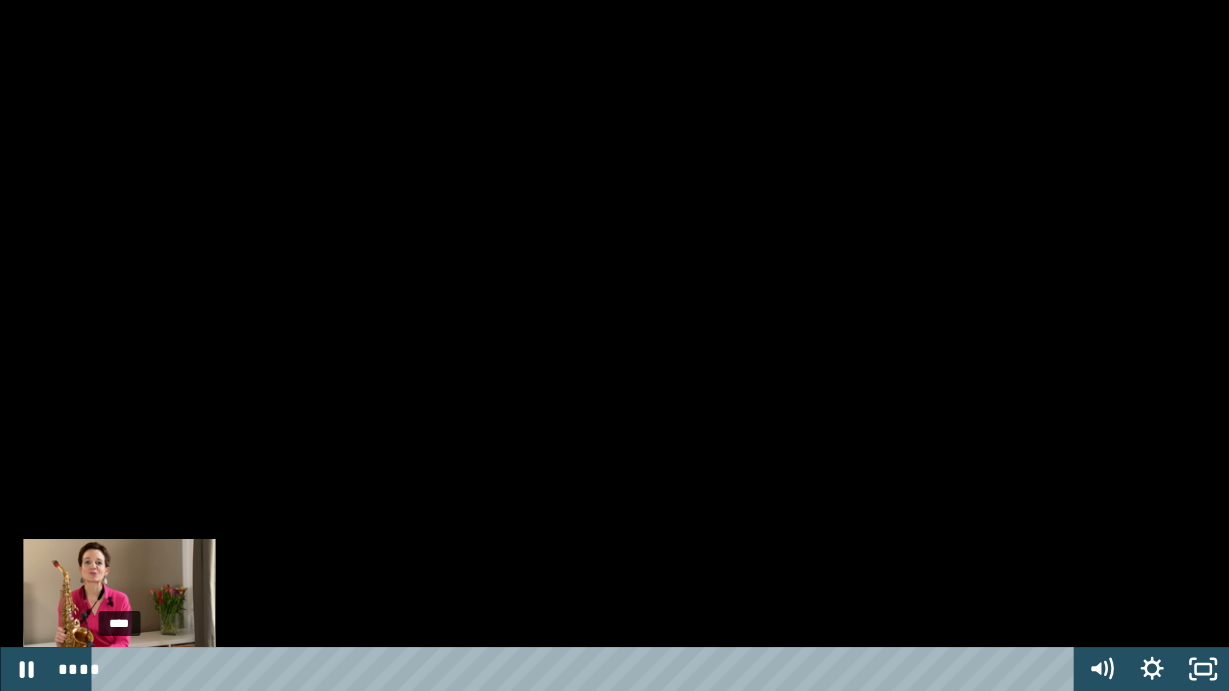 click on "****" at bounding box center [586, 669] 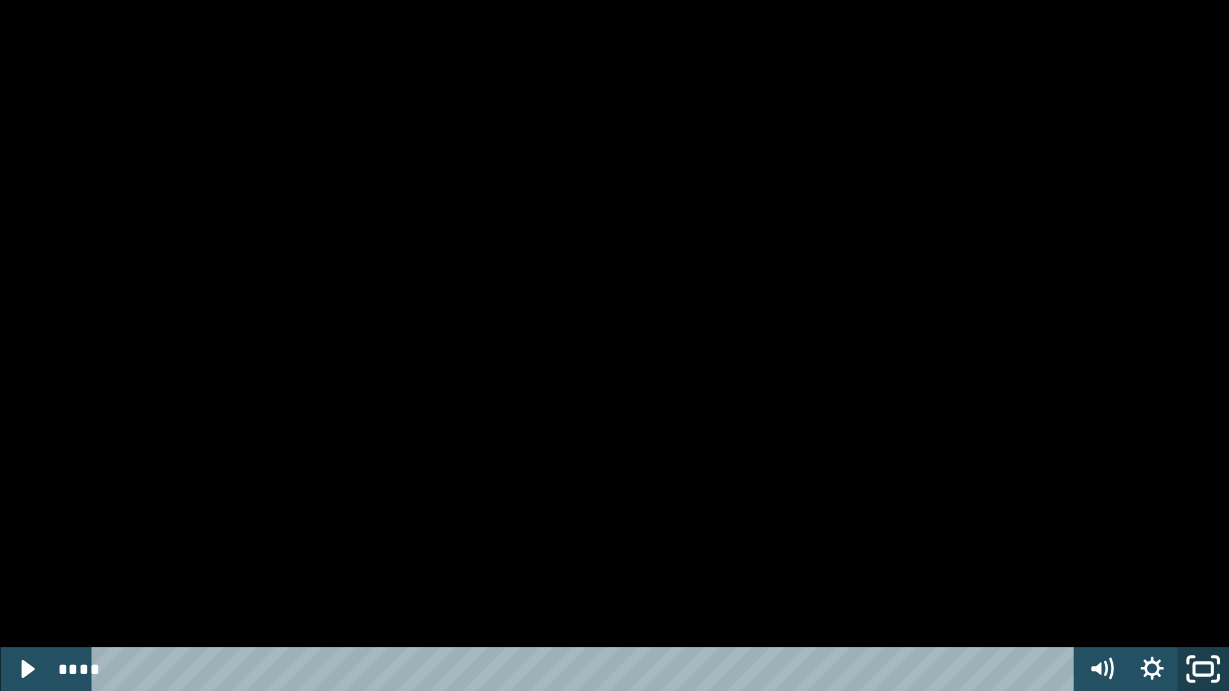click 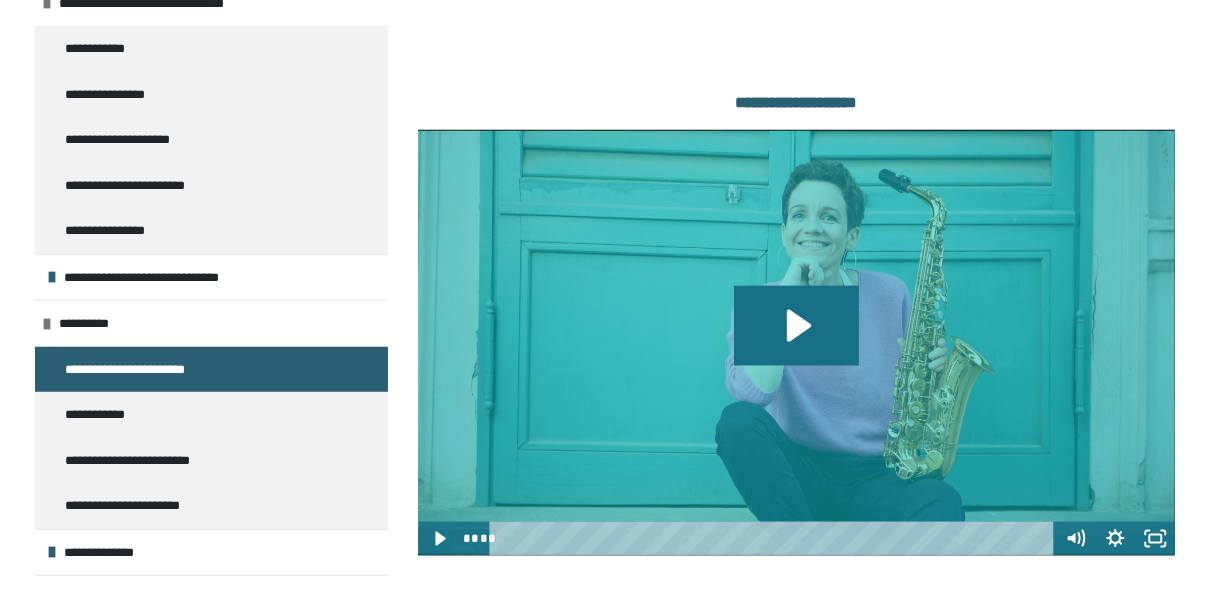 scroll, scrollTop: 1797, scrollLeft: 0, axis: vertical 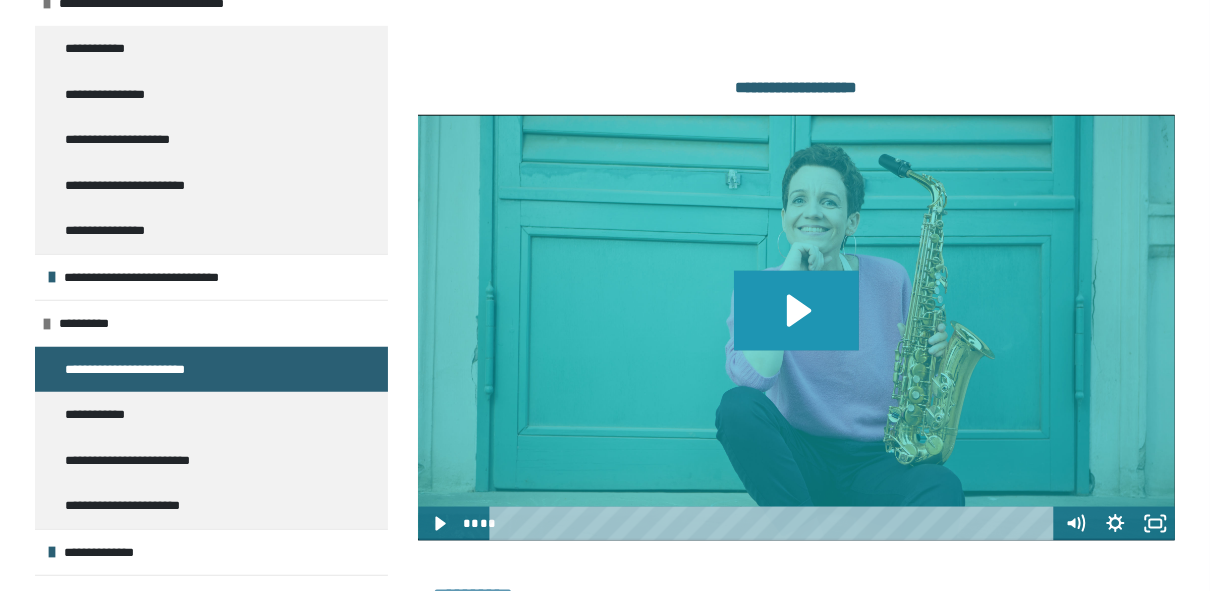 click 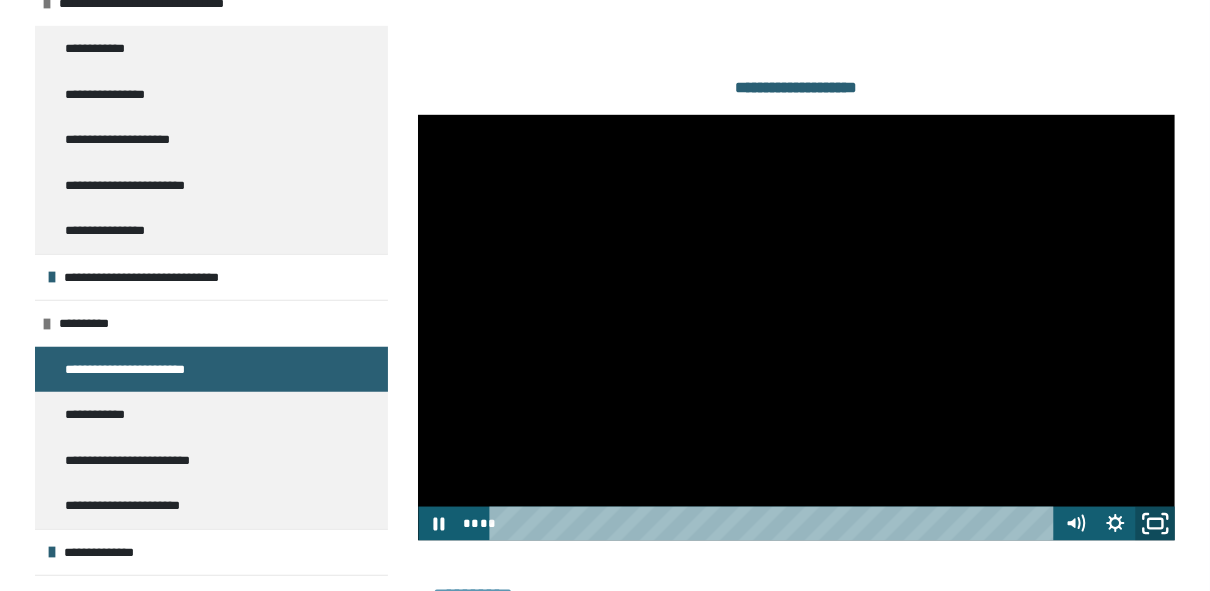 click 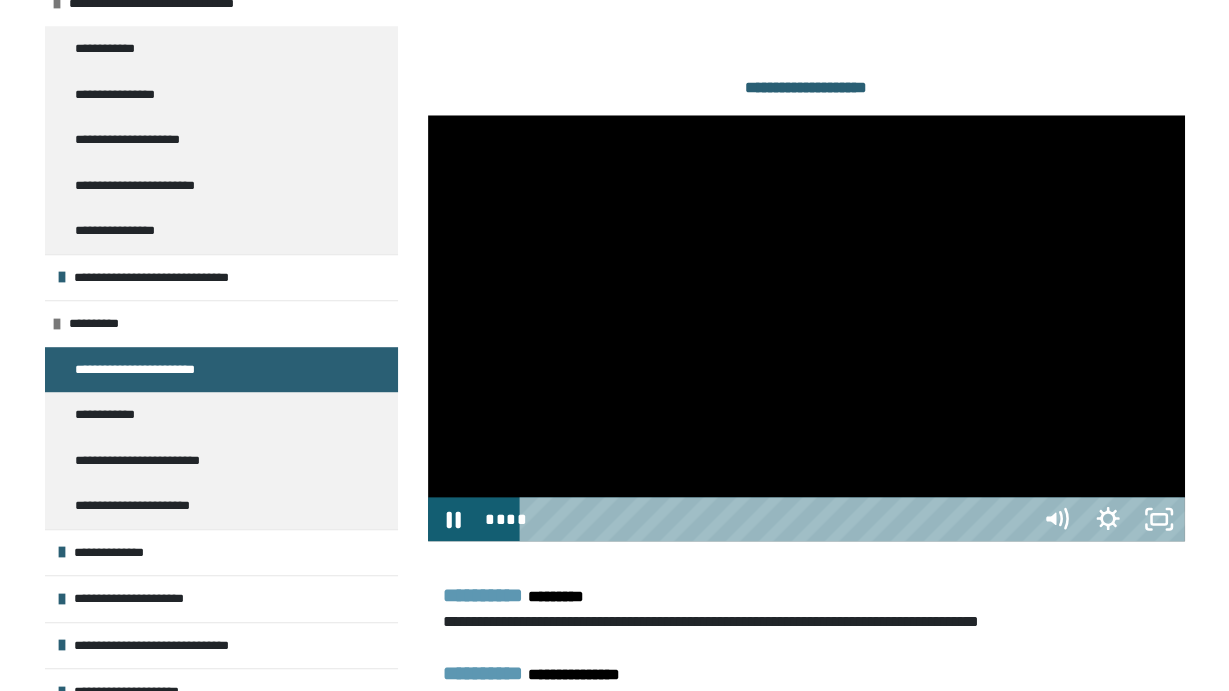 type 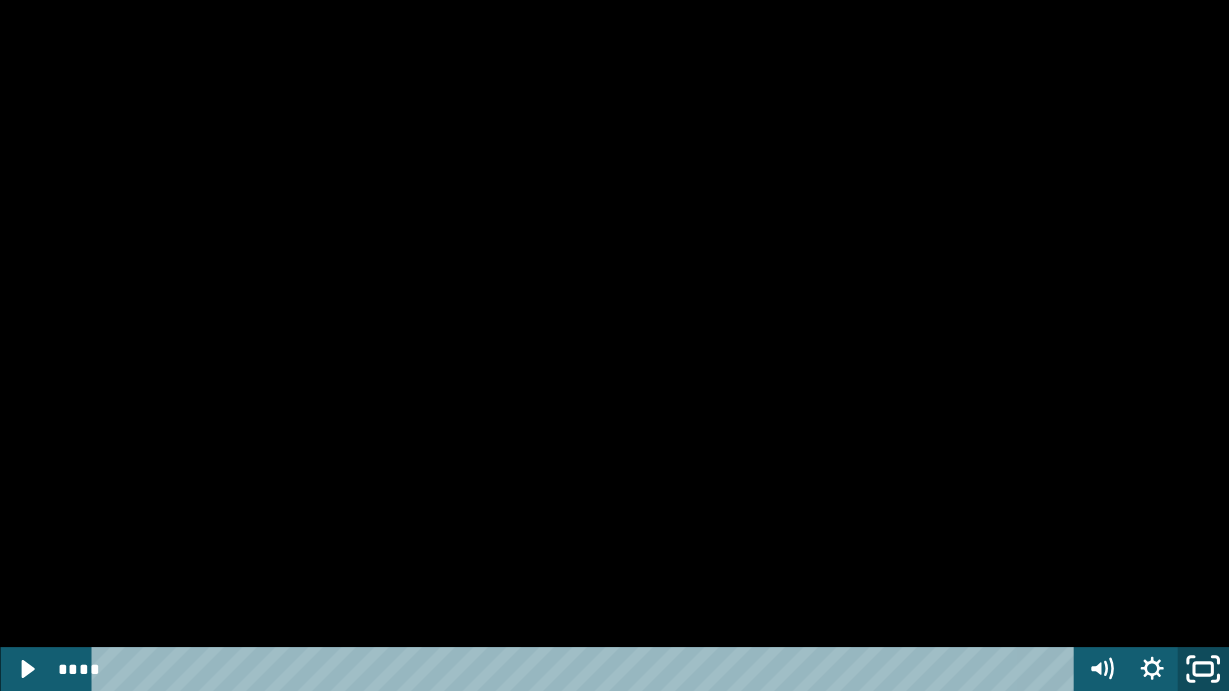 click 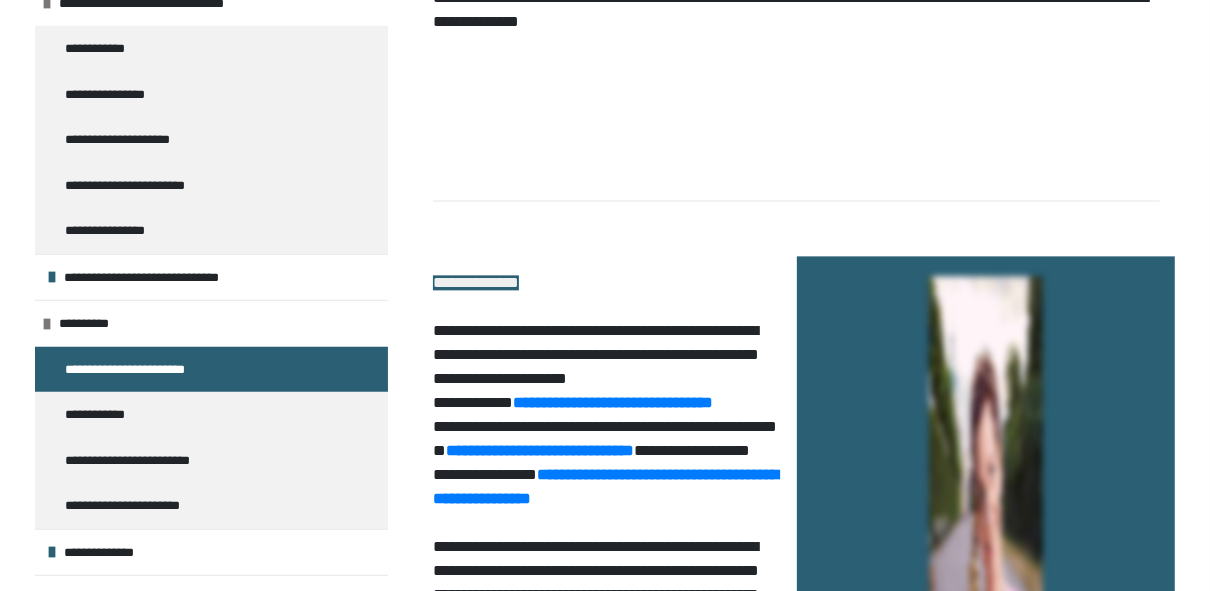 scroll, scrollTop: 2938, scrollLeft: 0, axis: vertical 